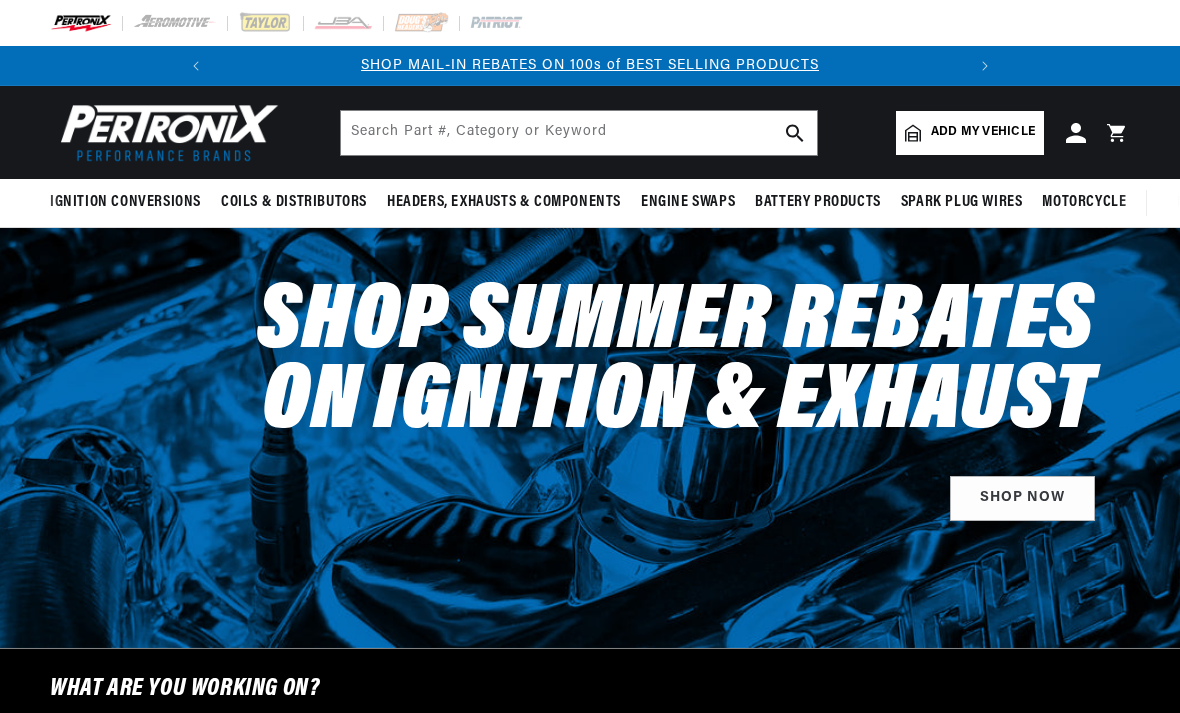 scroll, scrollTop: 0, scrollLeft: 0, axis: both 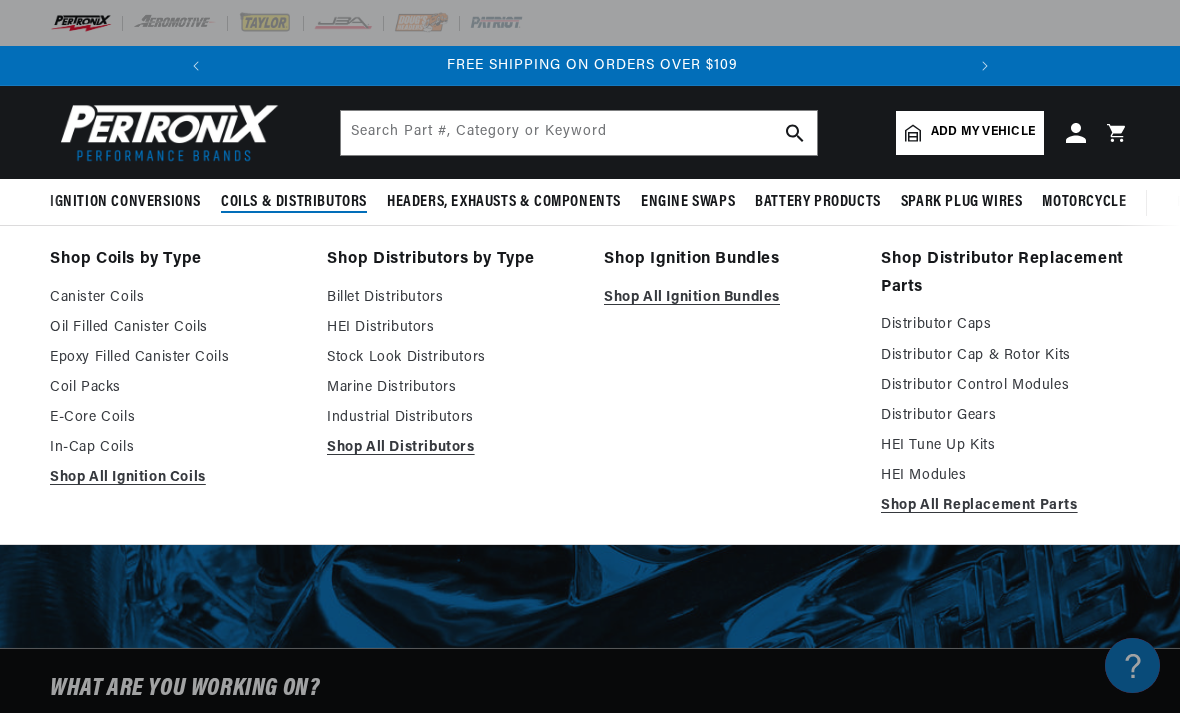 click on "Stock Look Distributors" at bounding box center (451, 358) 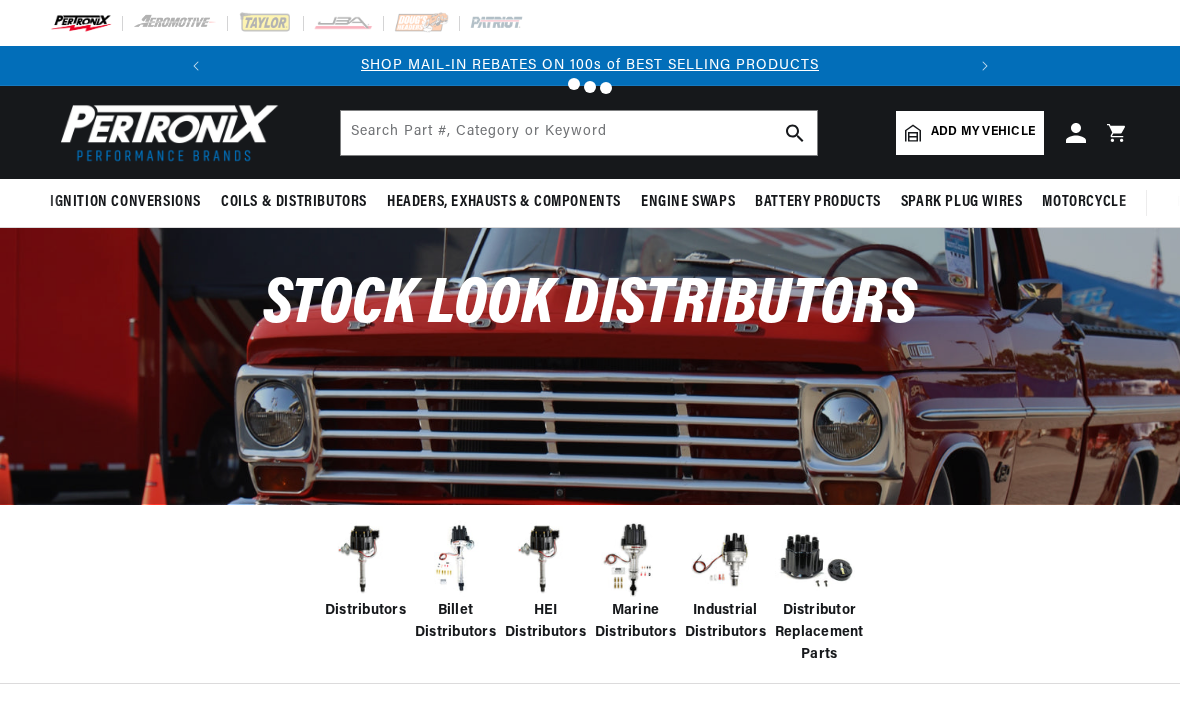 scroll, scrollTop: 0, scrollLeft: 0, axis: both 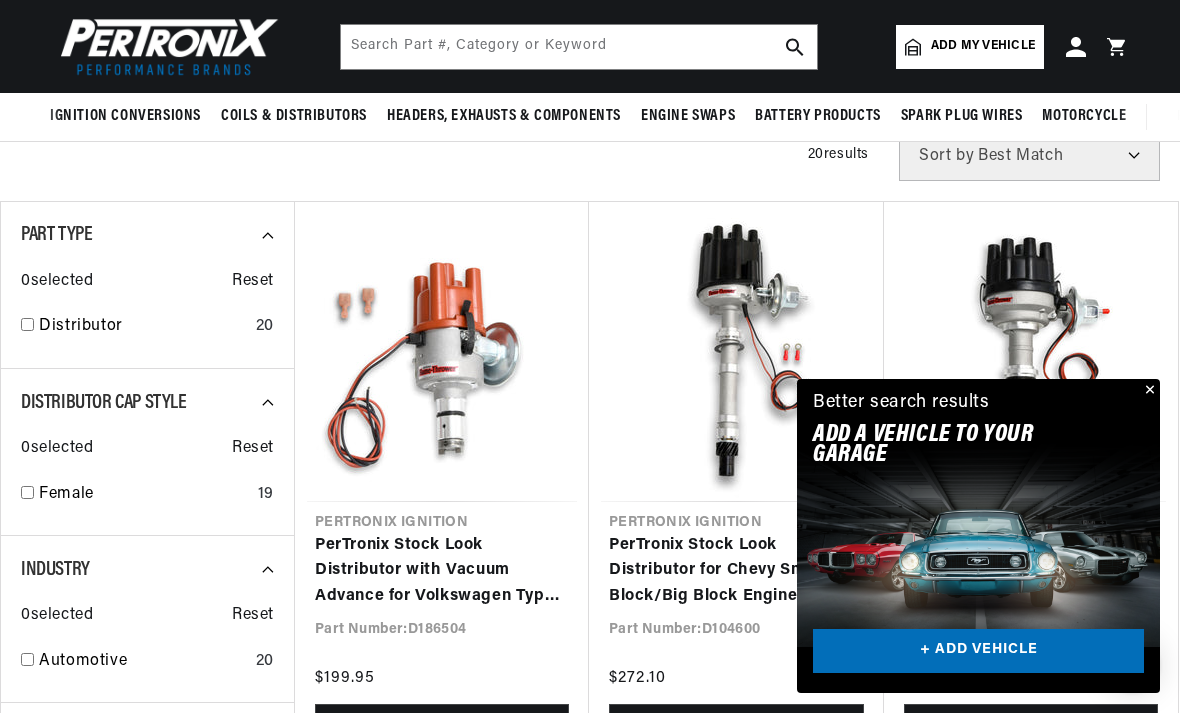 click at bounding box center (1148, 391) 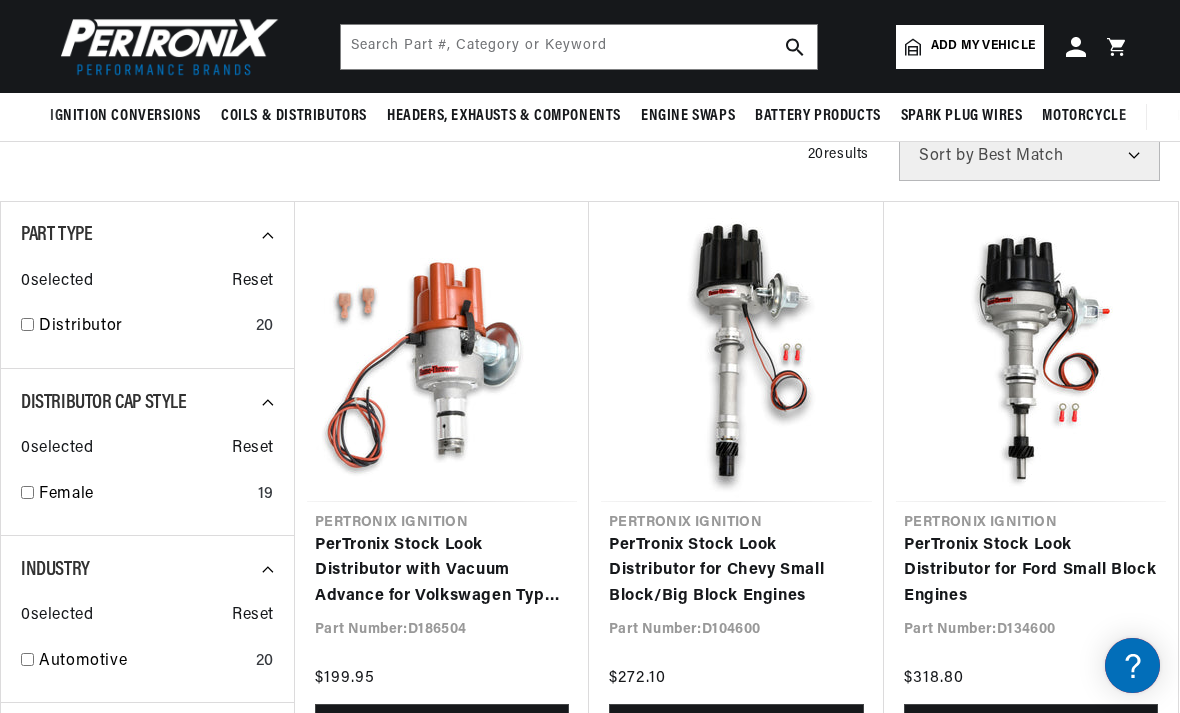 scroll, scrollTop: 0, scrollLeft: 747, axis: horizontal 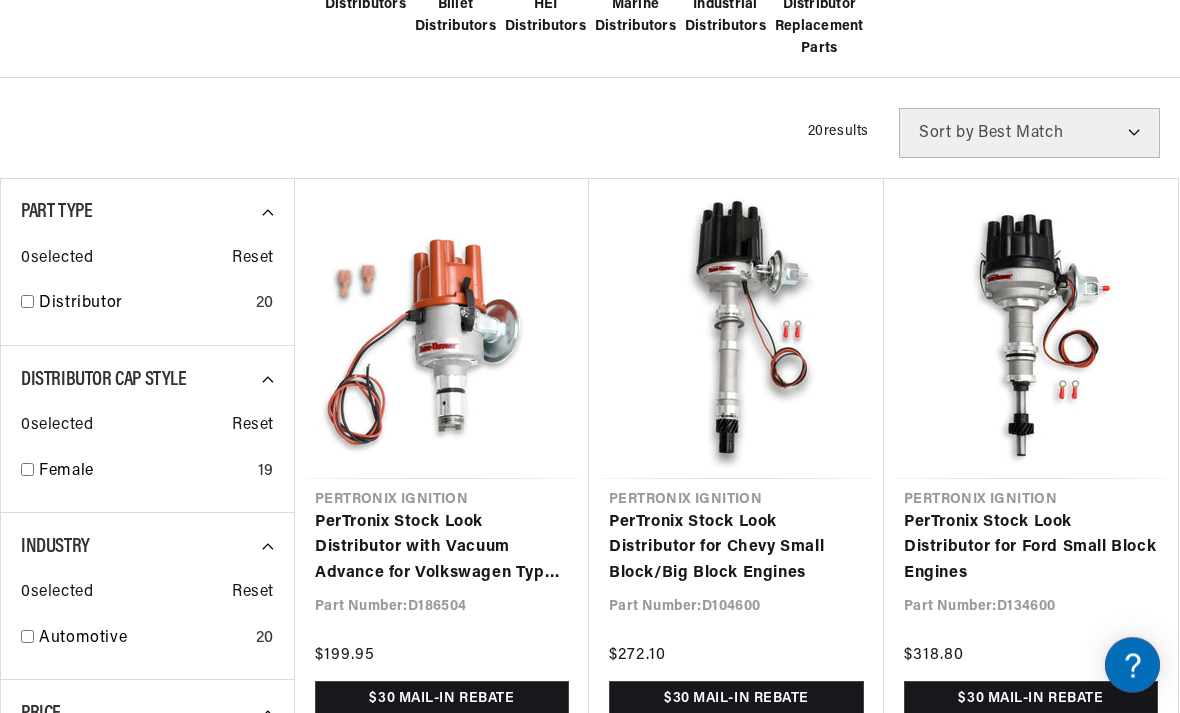 click on "PerTronix Stock Look Distributor for Ford Small Block Engines" at bounding box center [1031, 549] 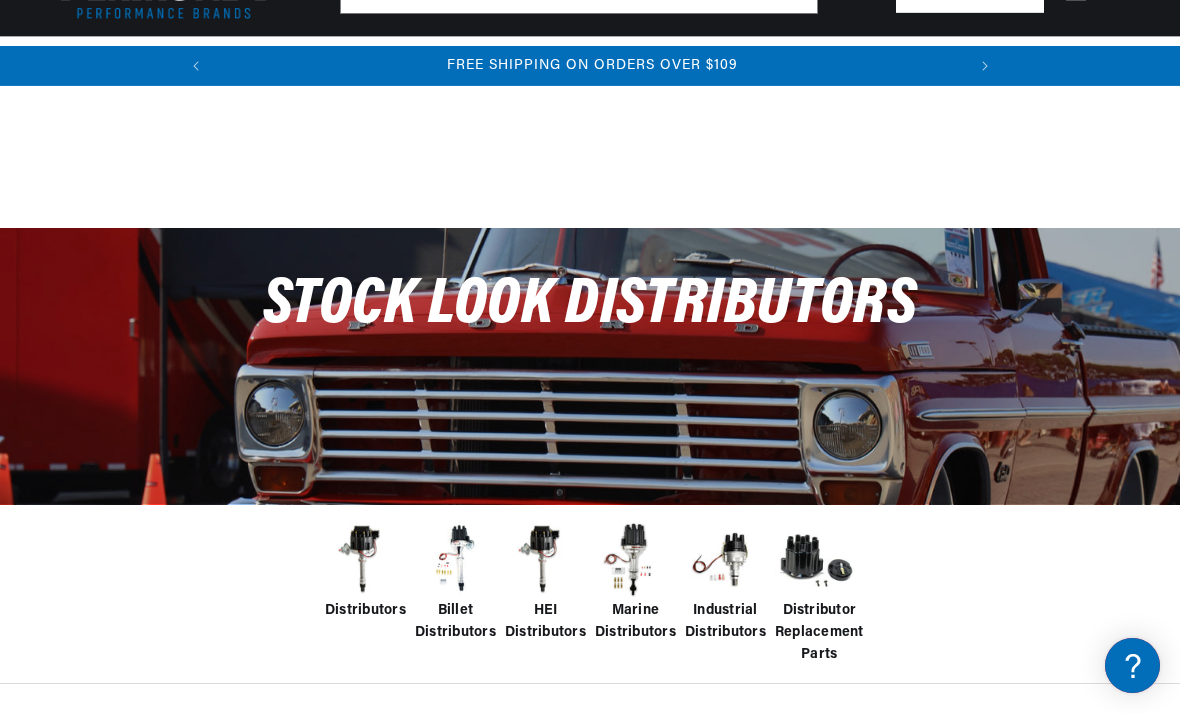 scroll, scrollTop: 0, scrollLeft: 0, axis: both 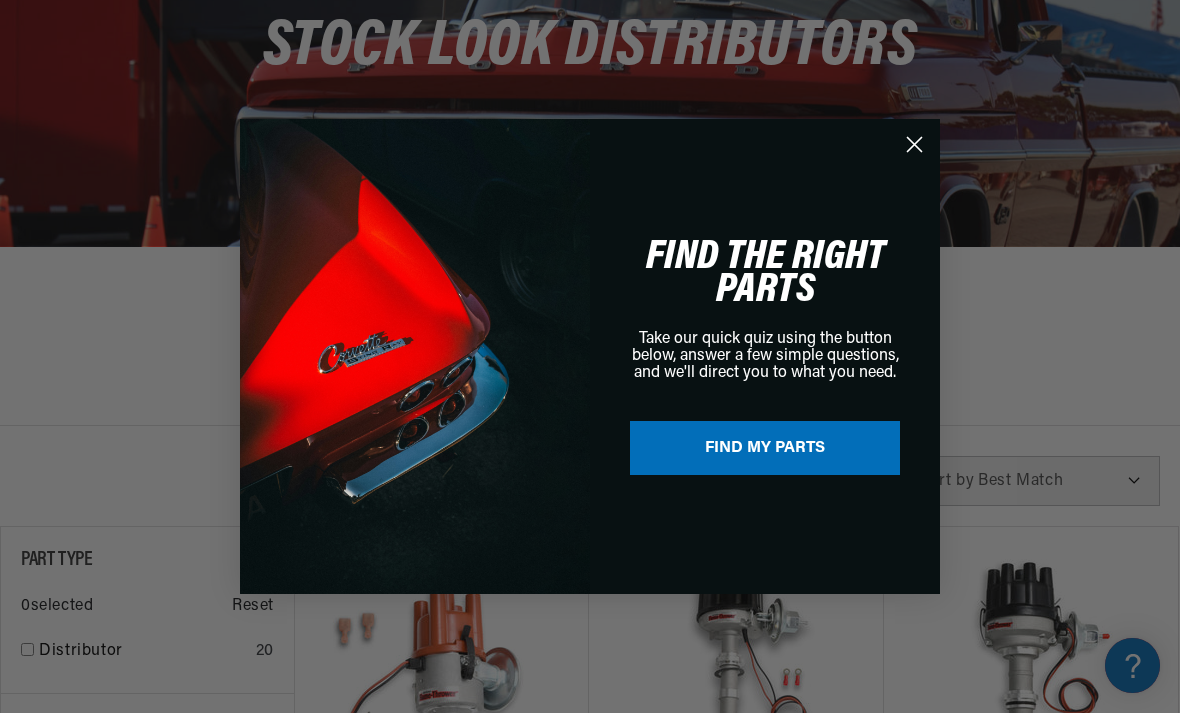 click on "FIND MY PARTS" at bounding box center [765, 448] 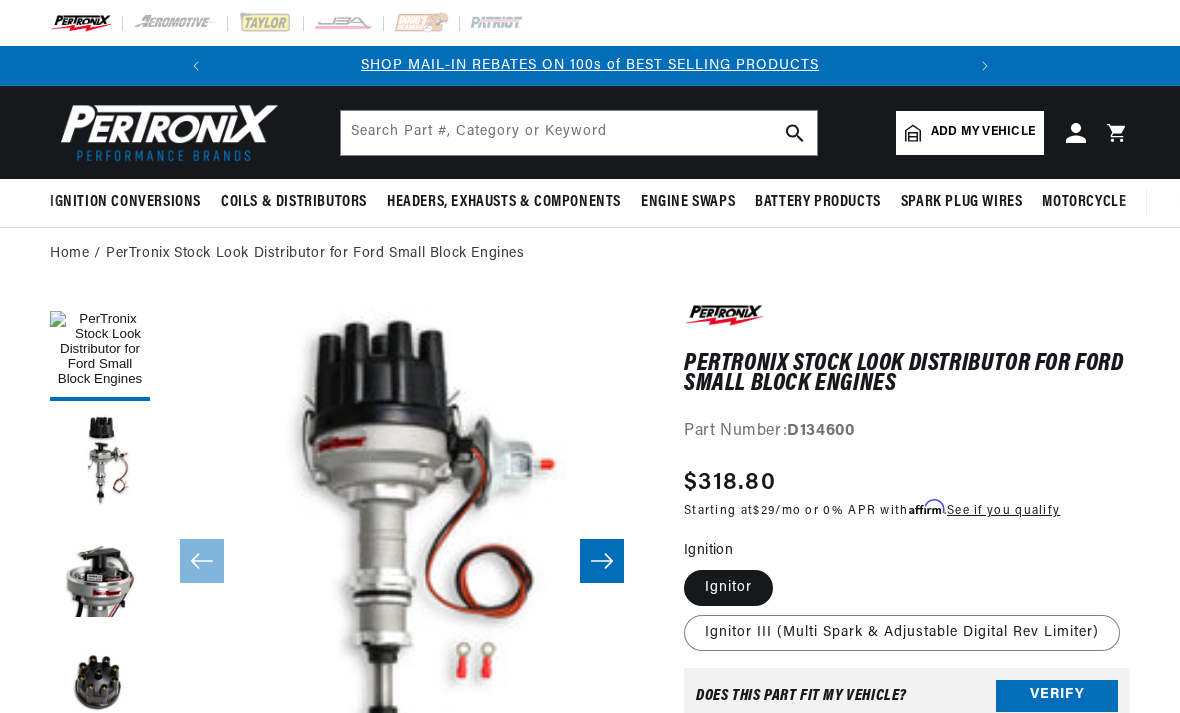 scroll, scrollTop: 0, scrollLeft: 0, axis: both 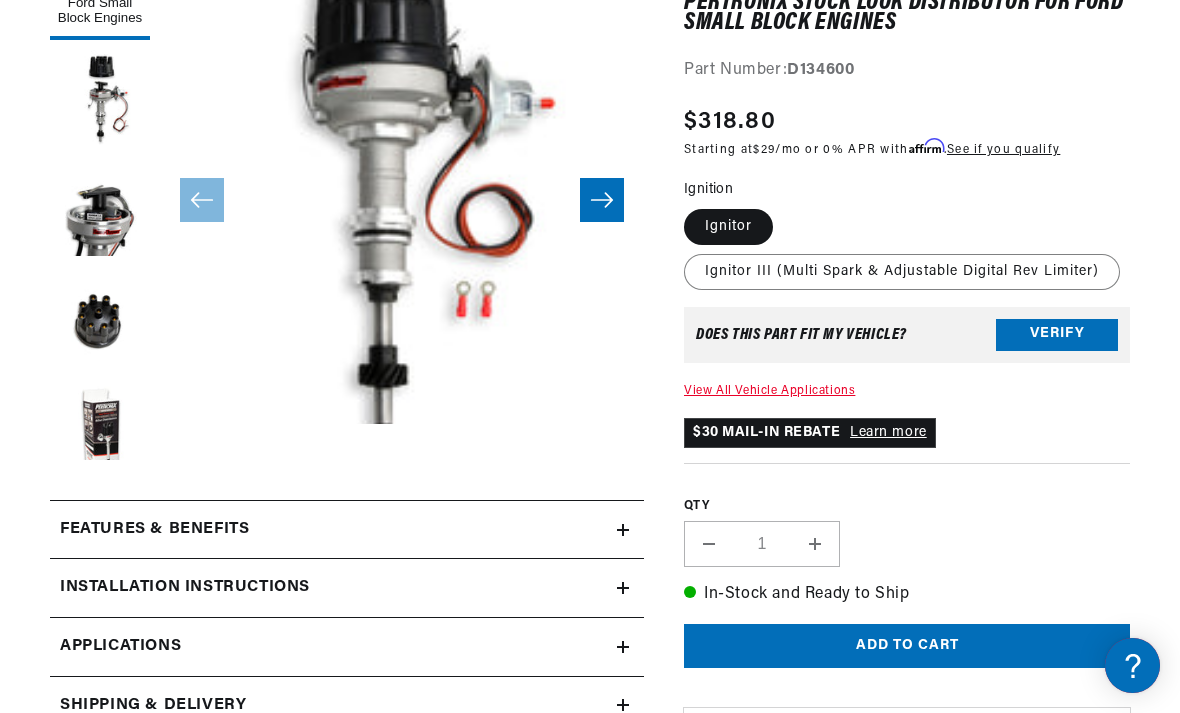 click 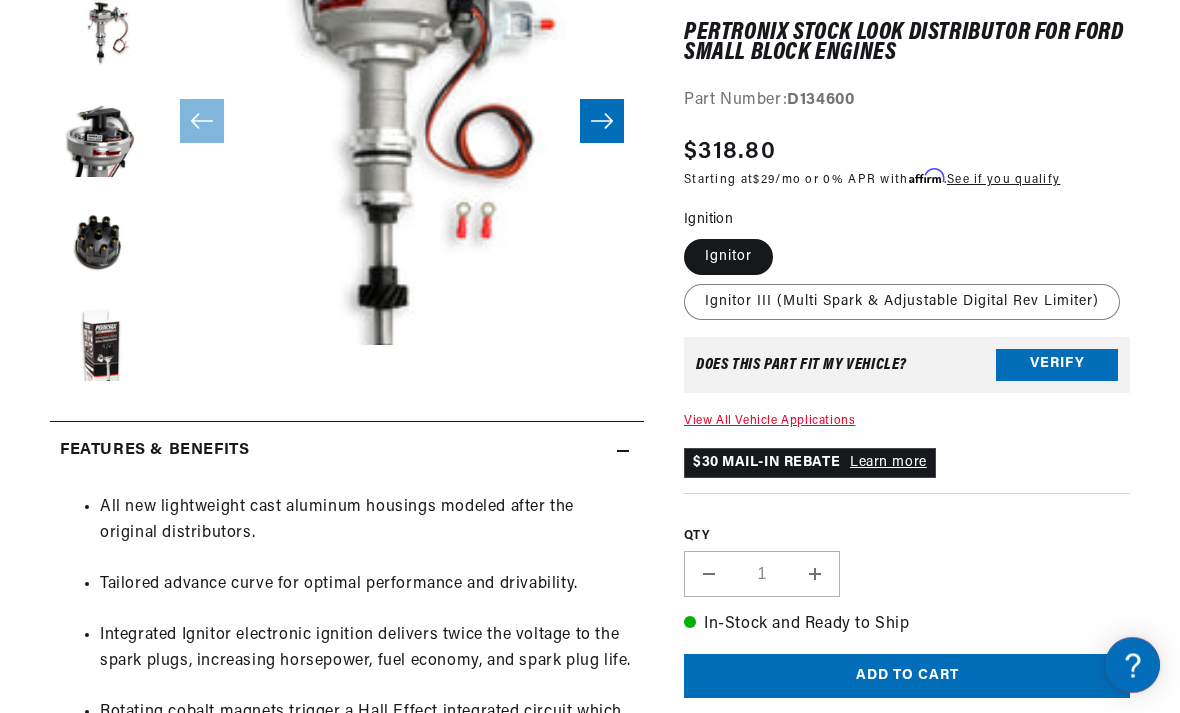 scroll, scrollTop: 457, scrollLeft: 0, axis: vertical 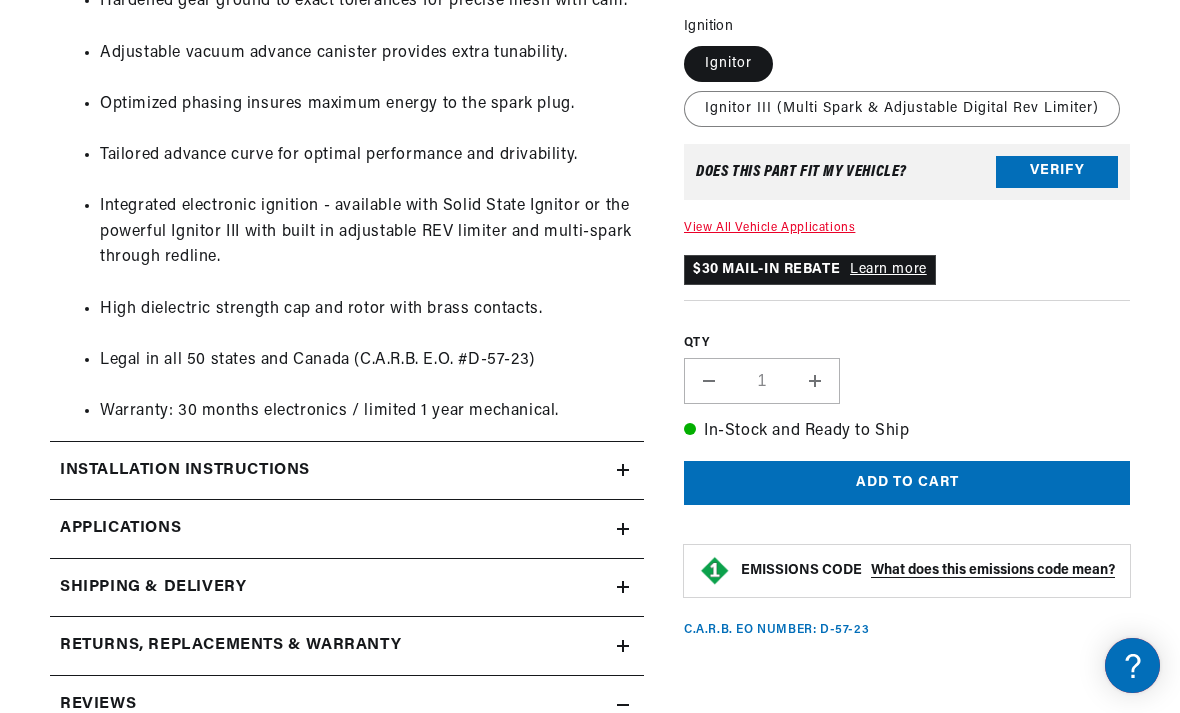 click on "Applications" at bounding box center [347, 529] 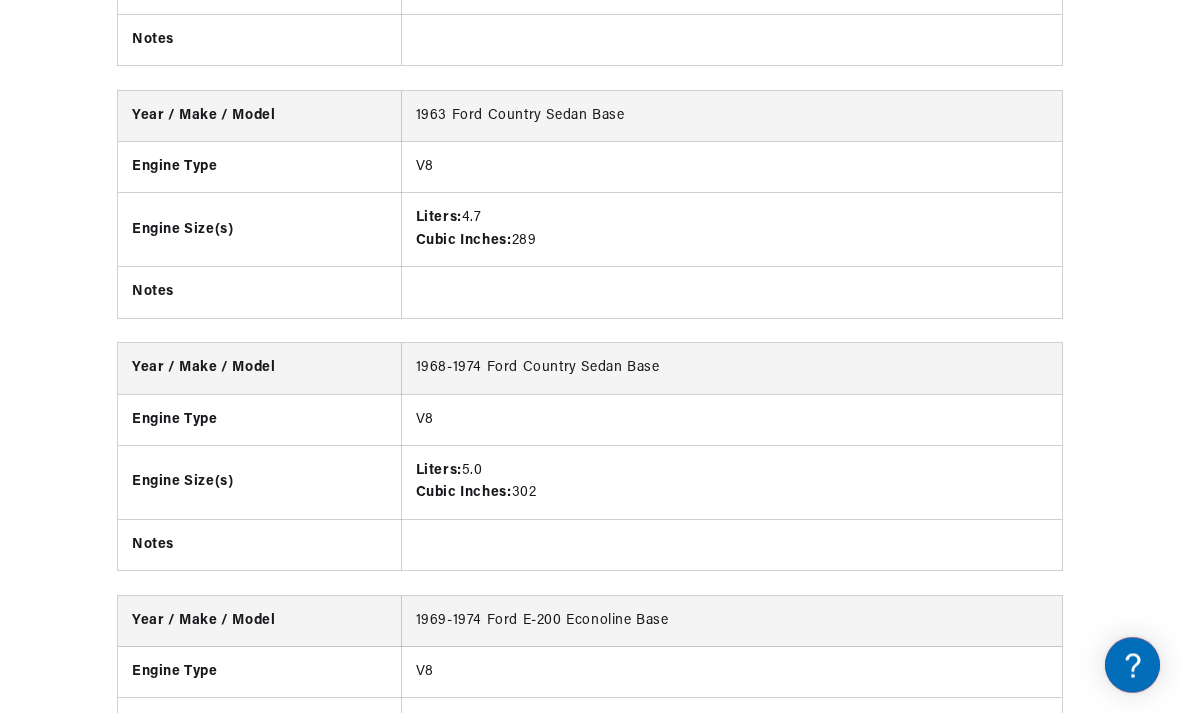 scroll, scrollTop: 3939, scrollLeft: 0, axis: vertical 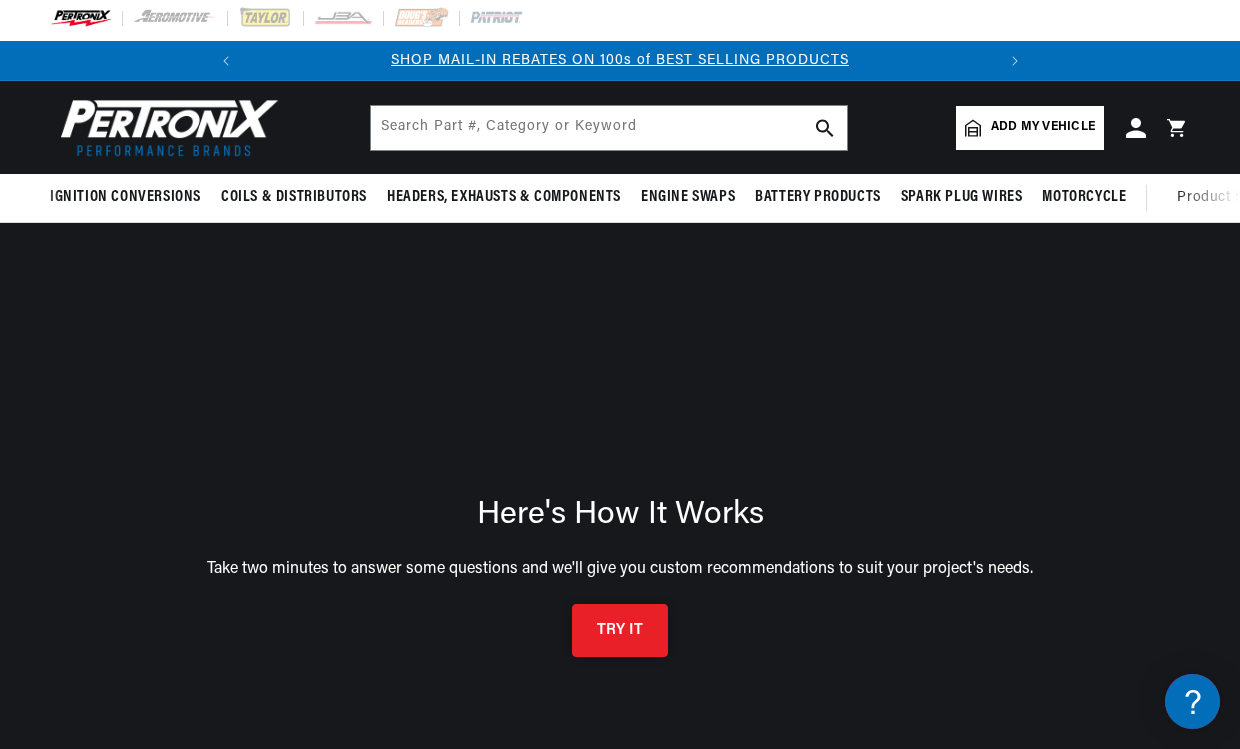 click on "TRY IT" at bounding box center (620, 630) 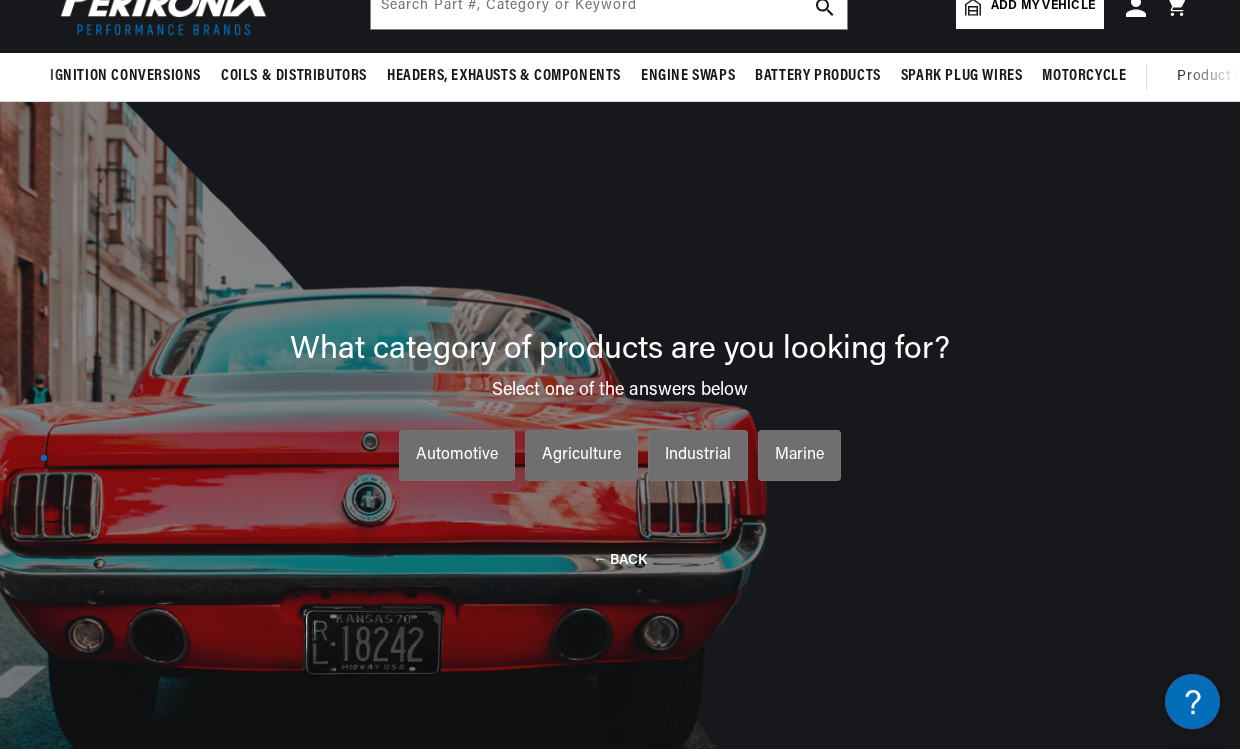 scroll, scrollTop: 142, scrollLeft: 0, axis: vertical 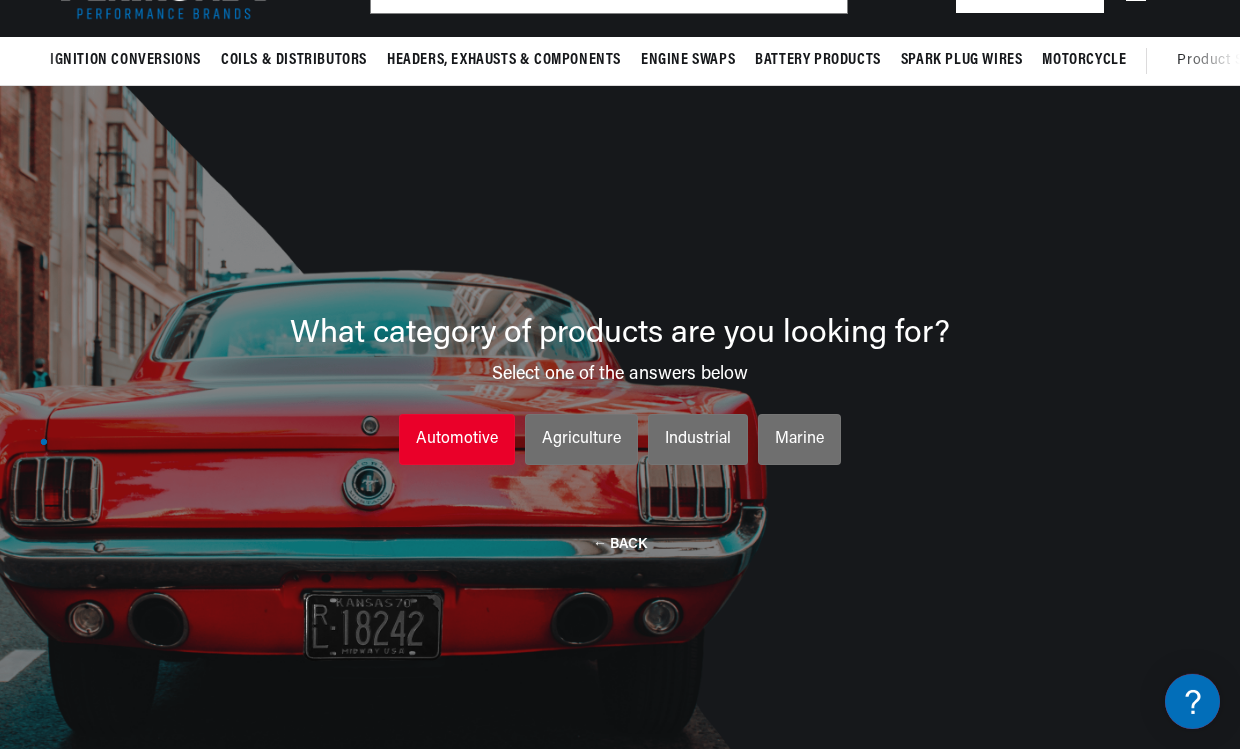click on "Automotive" at bounding box center (457, 440) 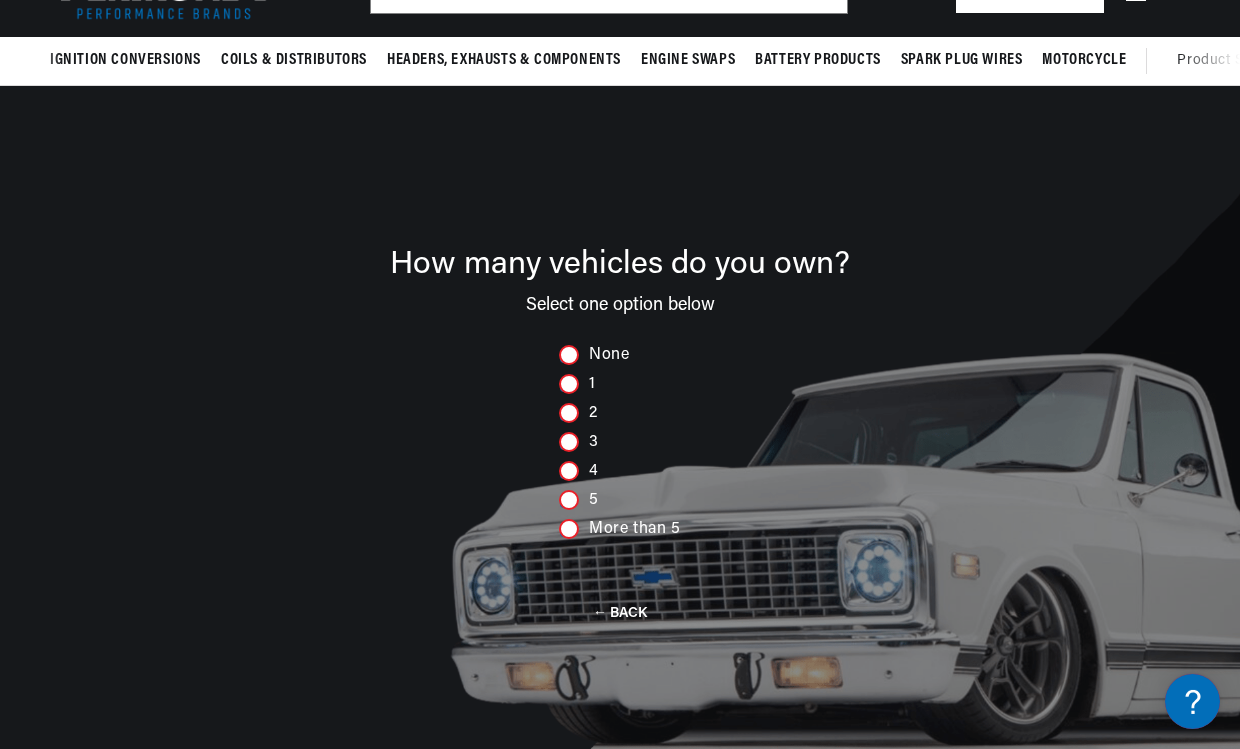 scroll, scrollTop: 0, scrollLeft: 747, axis: horizontal 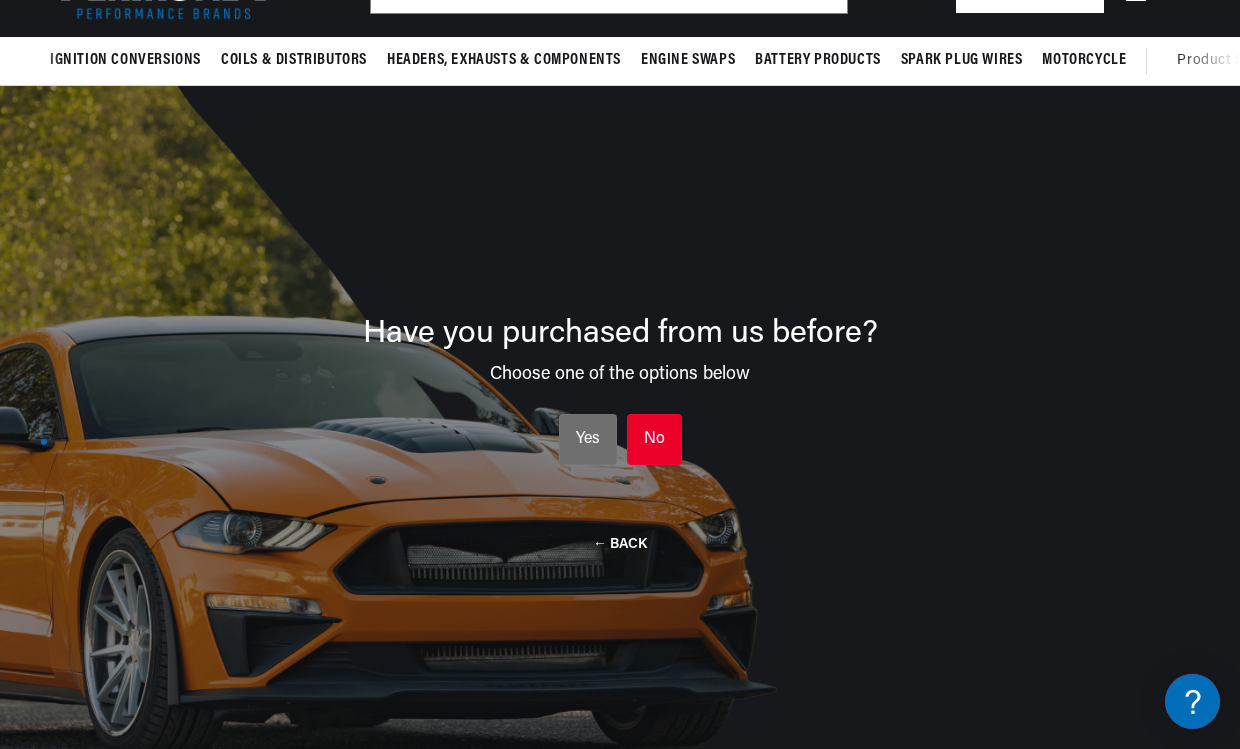click on "No" at bounding box center [654, 440] 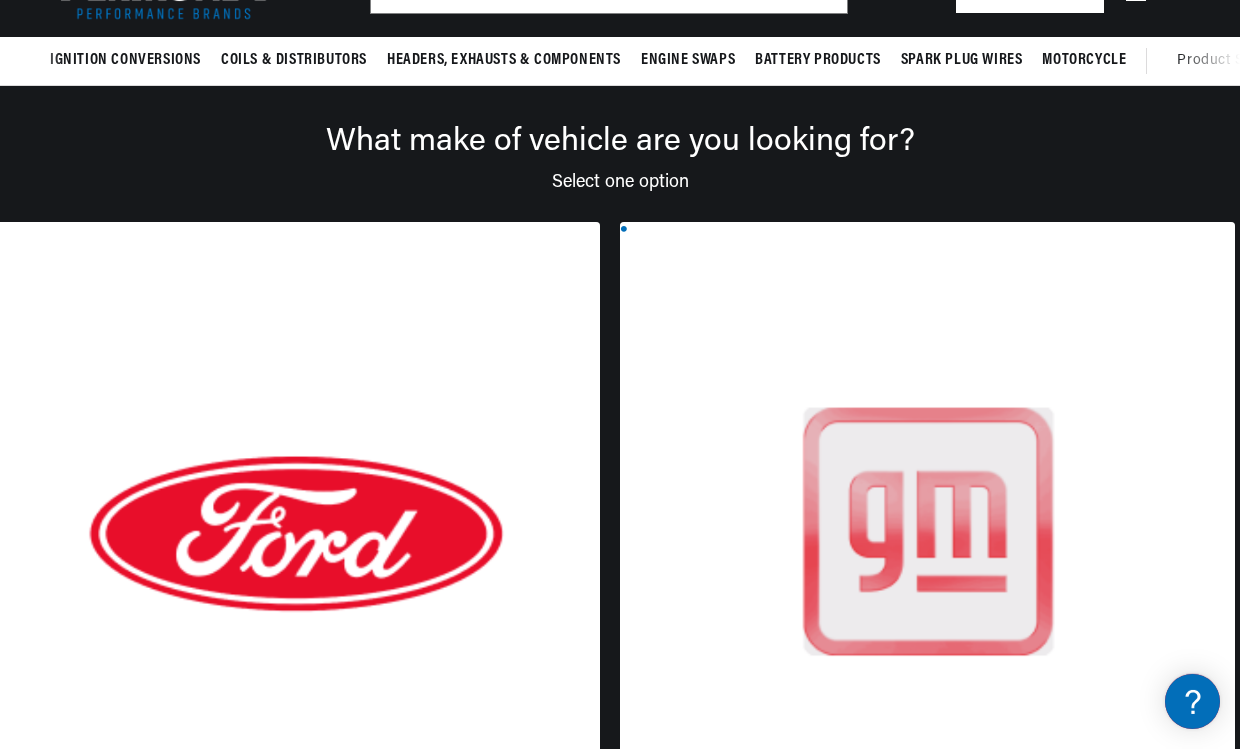 scroll, scrollTop: 0, scrollLeft: 0, axis: both 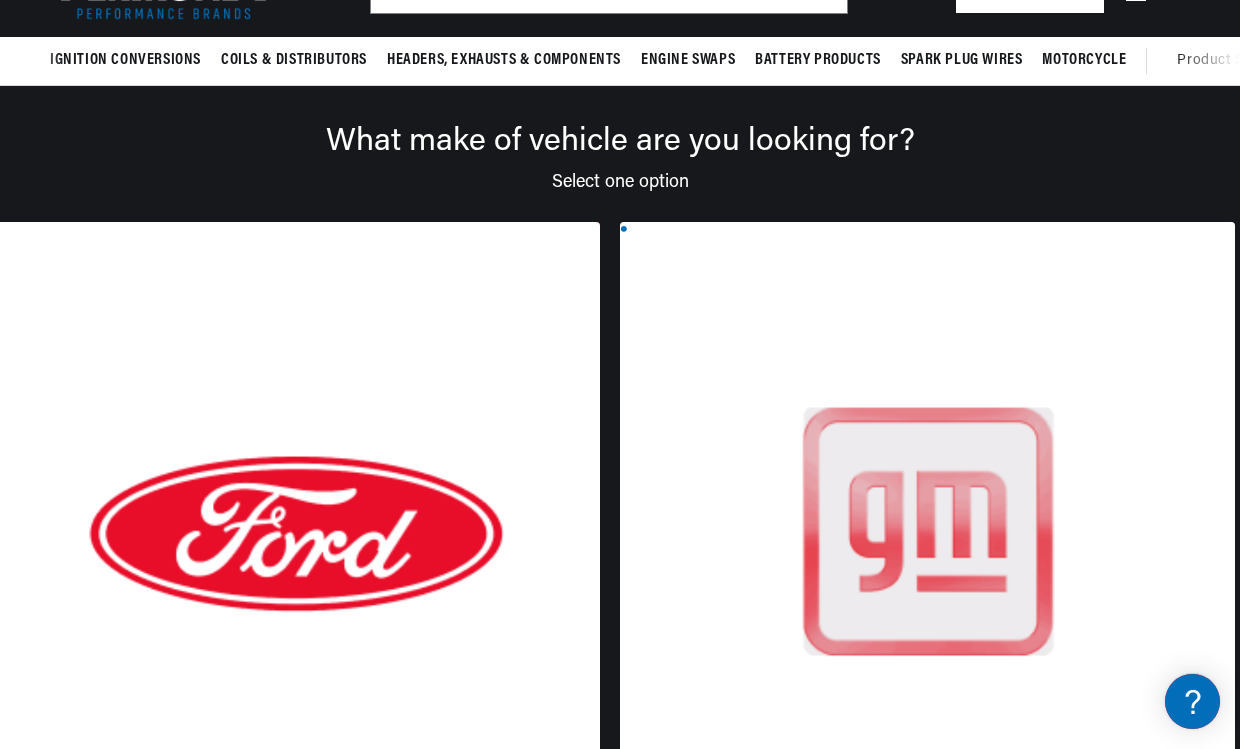 click at bounding box center (292, 553) 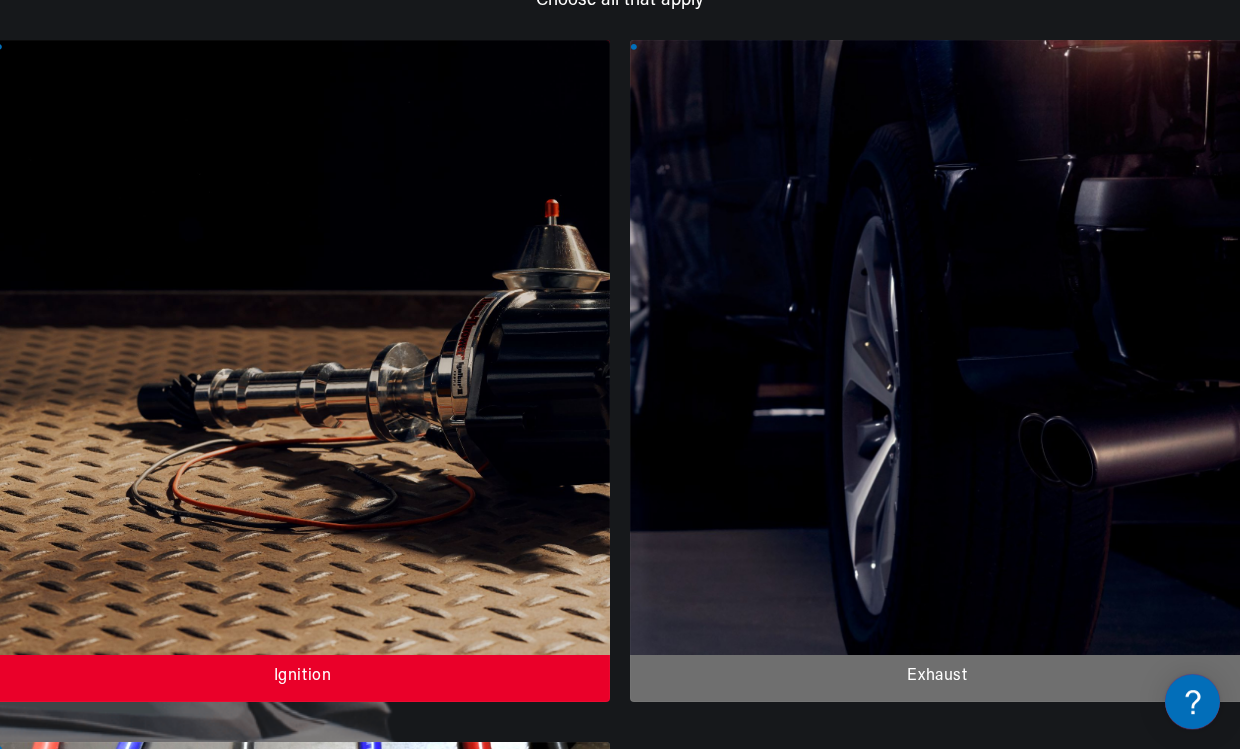 click at bounding box center [302, 371] 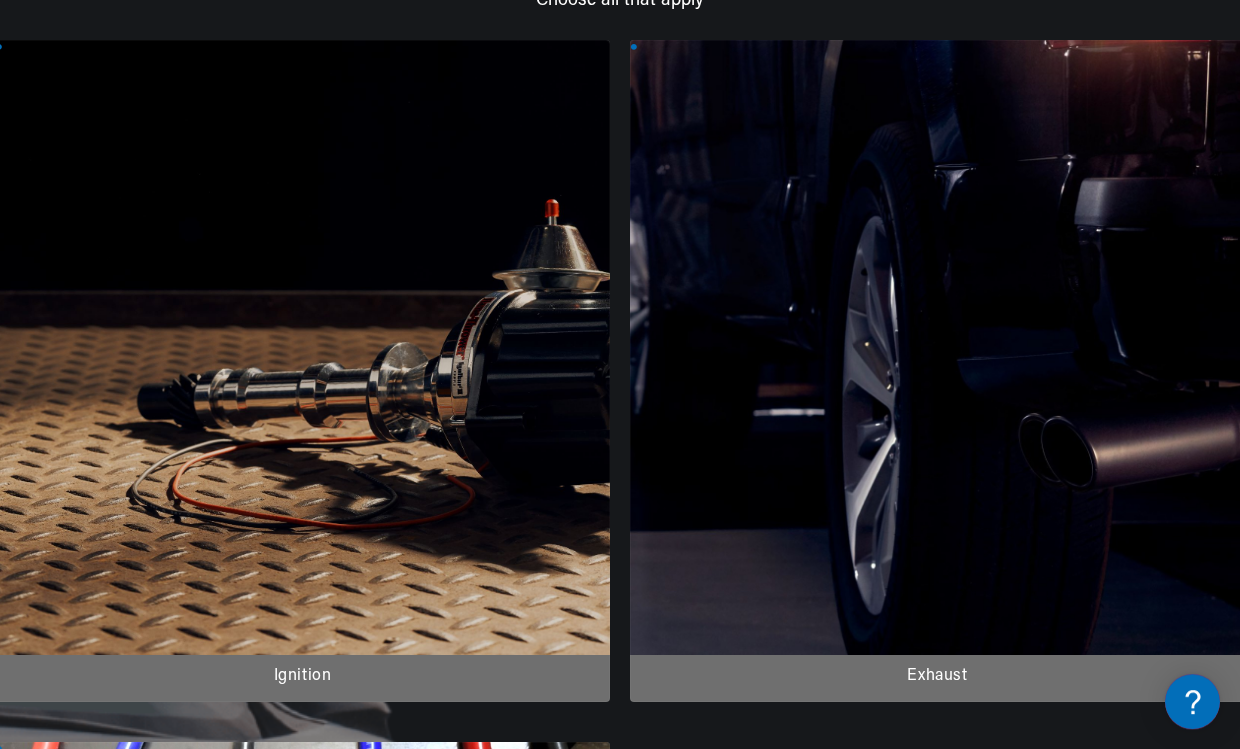 scroll, scrollTop: 324, scrollLeft: 0, axis: vertical 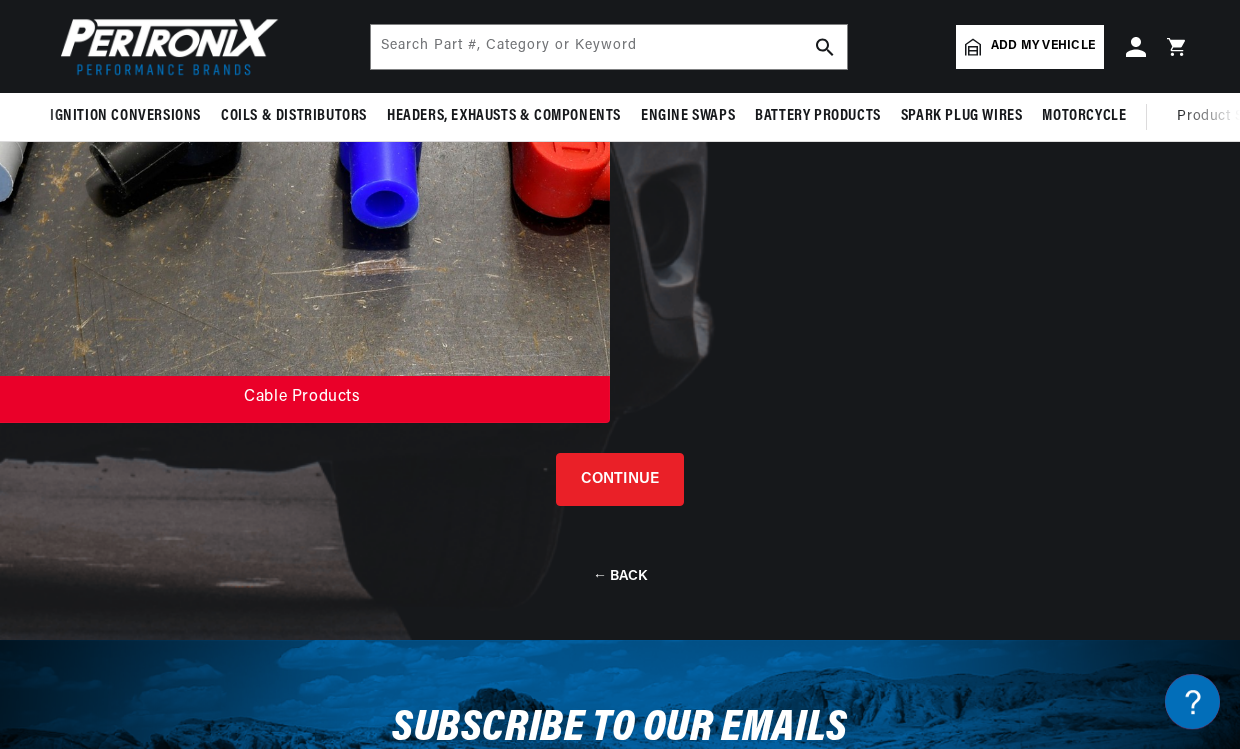 click at bounding box center (302, 92) 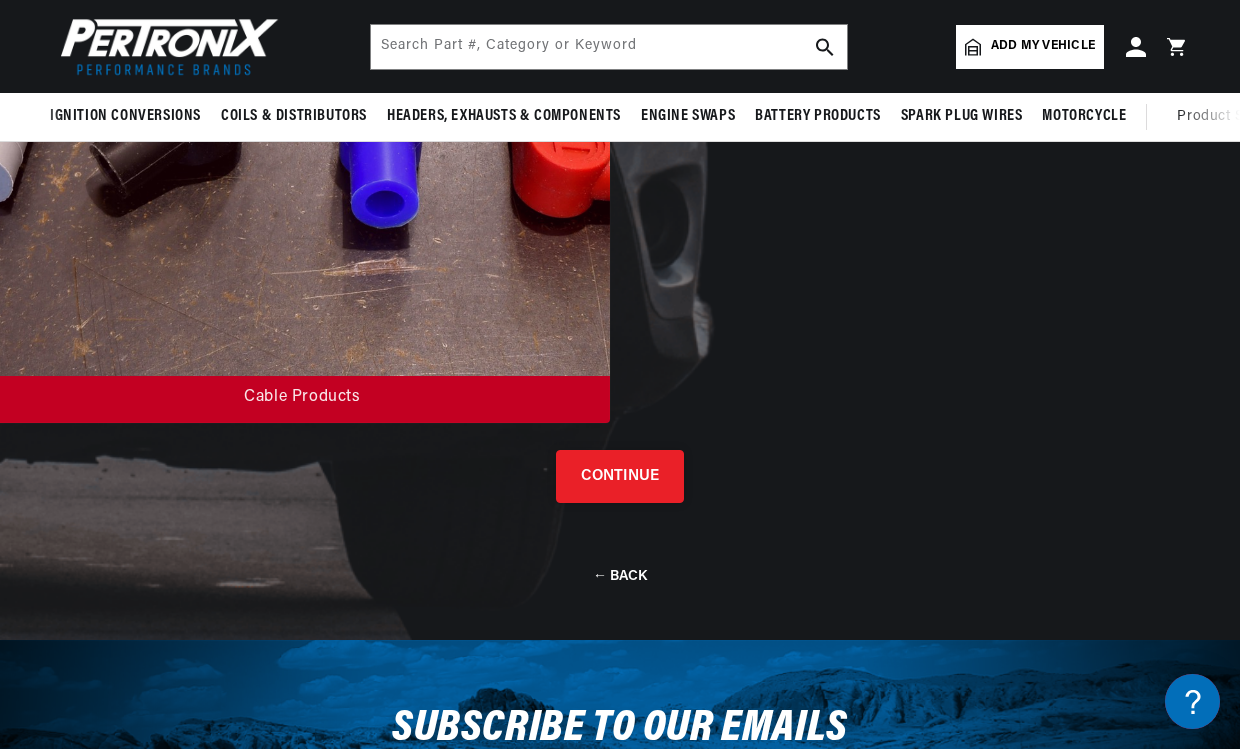 click on "CONTINUE" at bounding box center [620, 476] 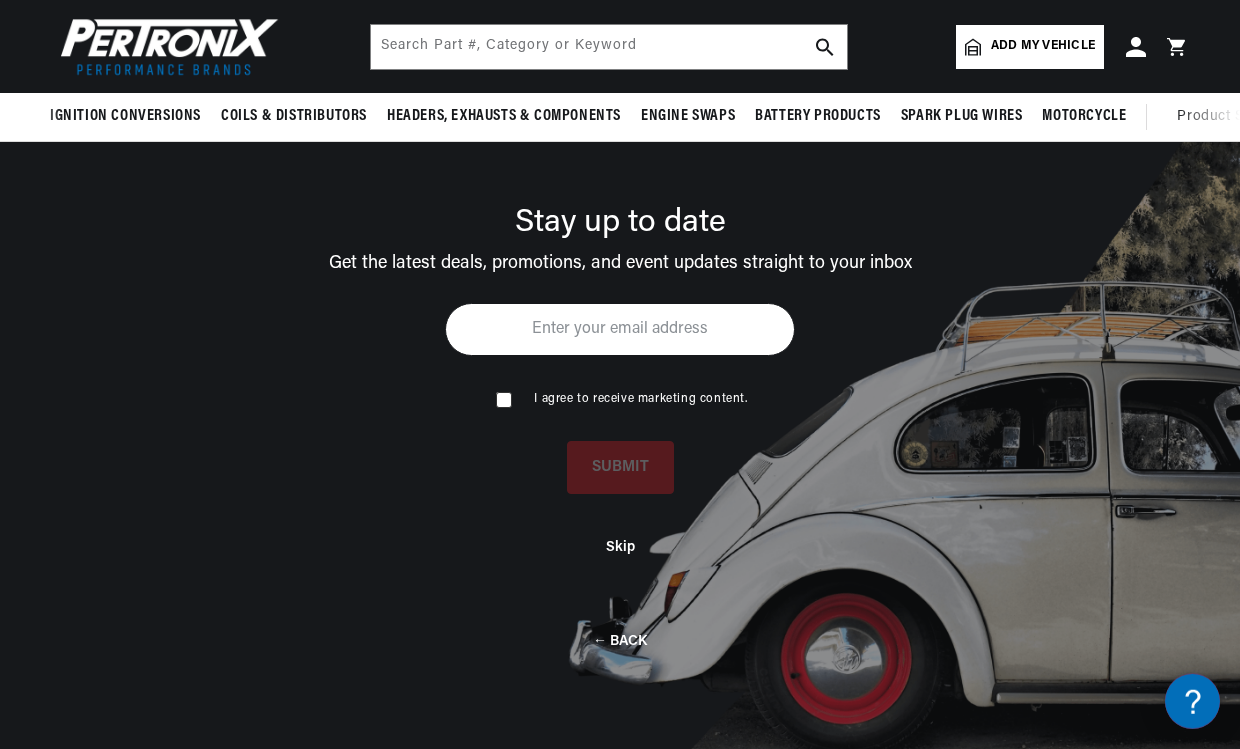 scroll, scrollTop: 143, scrollLeft: 0, axis: vertical 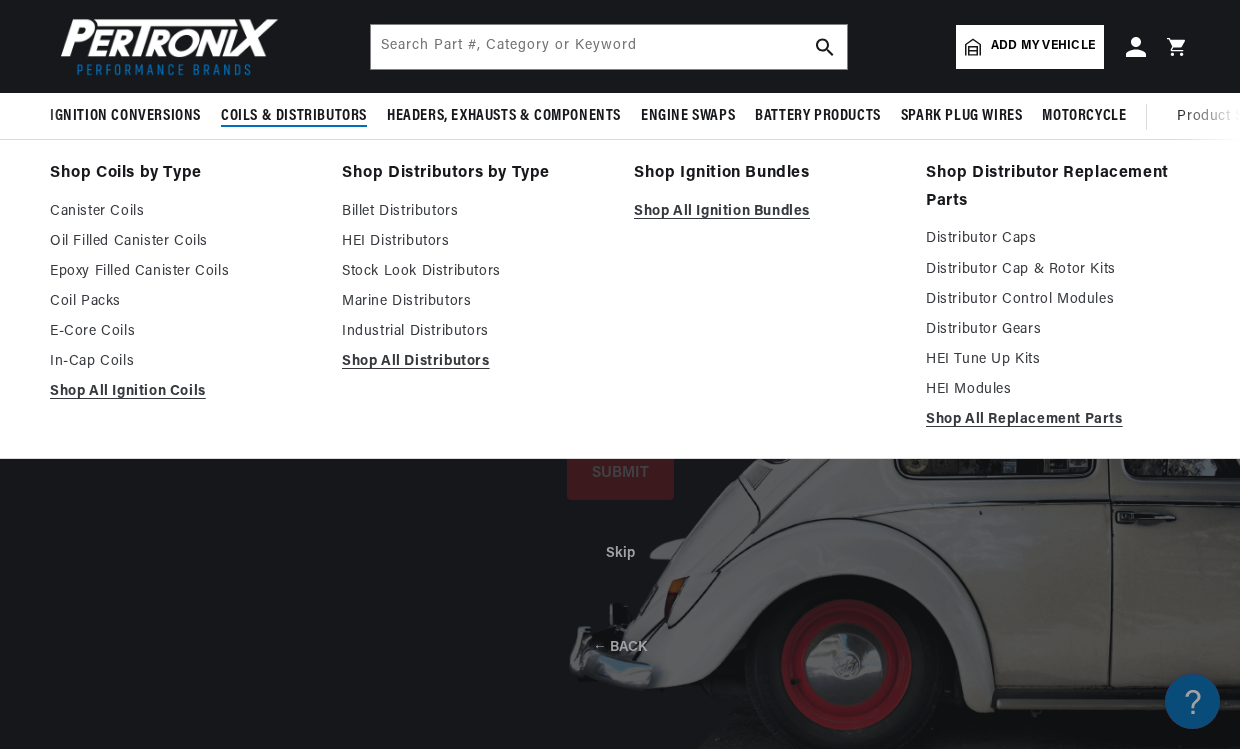 click on "Add my vehicle" at bounding box center [1043, 46] 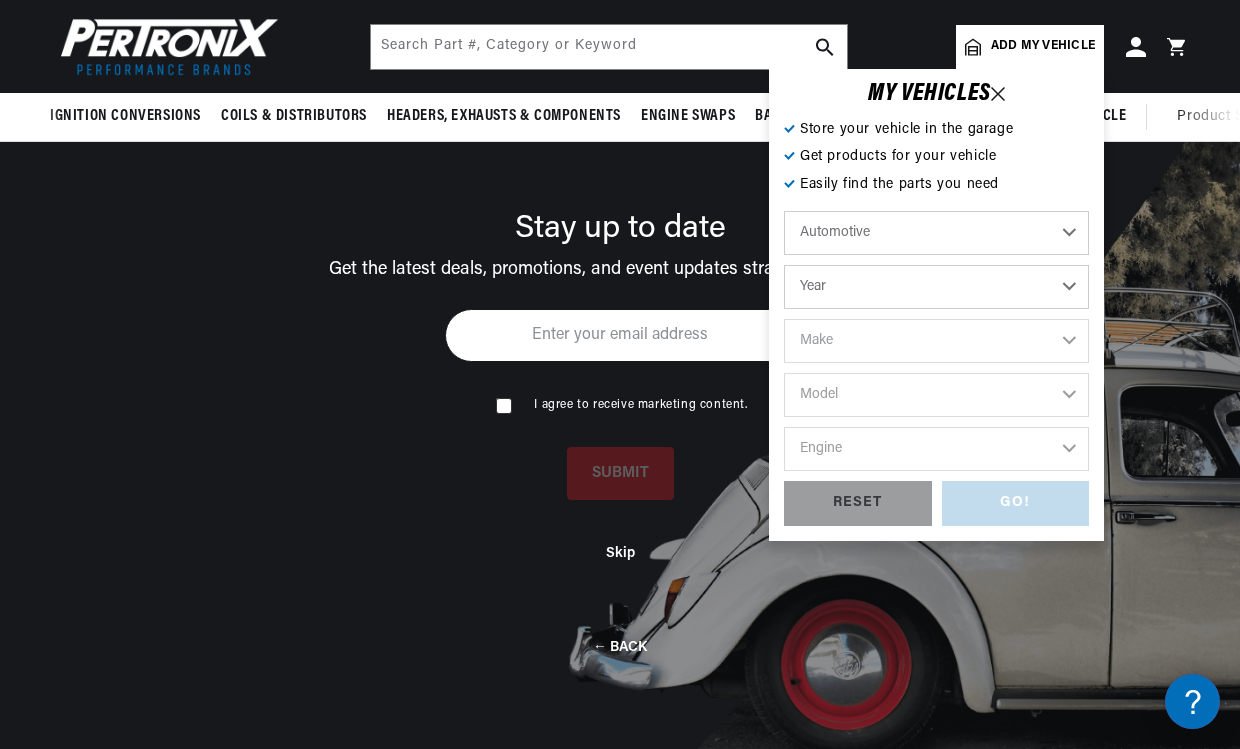 click on "Year
2022
2021
2020
2019
2018
2017
2016
2015
2014
2013
2012
2011
2010
2009
2008
2007
2006
2005
2004
2003
2002
2001
2000
1999
1998
1997
1996
1995
1994
1993
1992
1991
1990
1989
1988
1987
1986 1985" at bounding box center [936, 287] 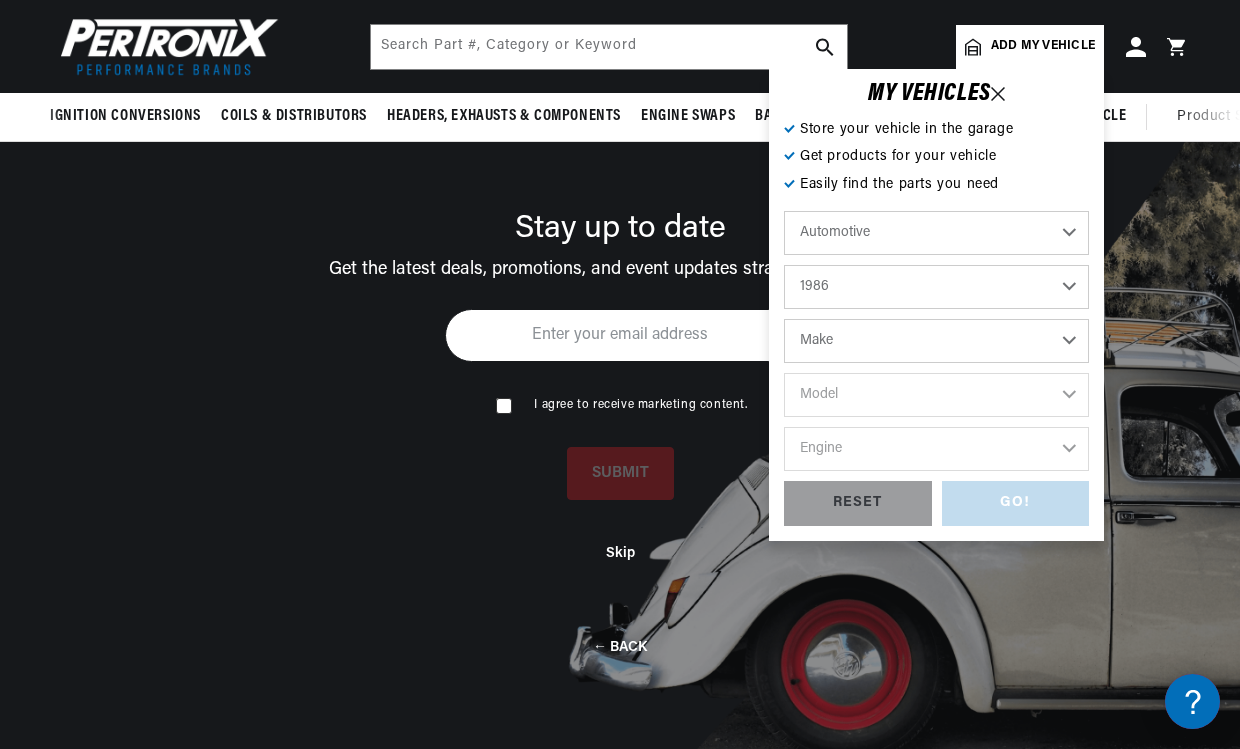 click on "2022
2021
2020
2019
2018
2017
2016
2015
2014
2013
2012
2011
2010
2009
2008
2007
2006
2005
2004
2003
2002
2001
2000
1999
1998
1997
1996
1995
1994
1993
1992
1991
1990
1989
1988
1987
1986
1985 1984" at bounding box center (936, 287) 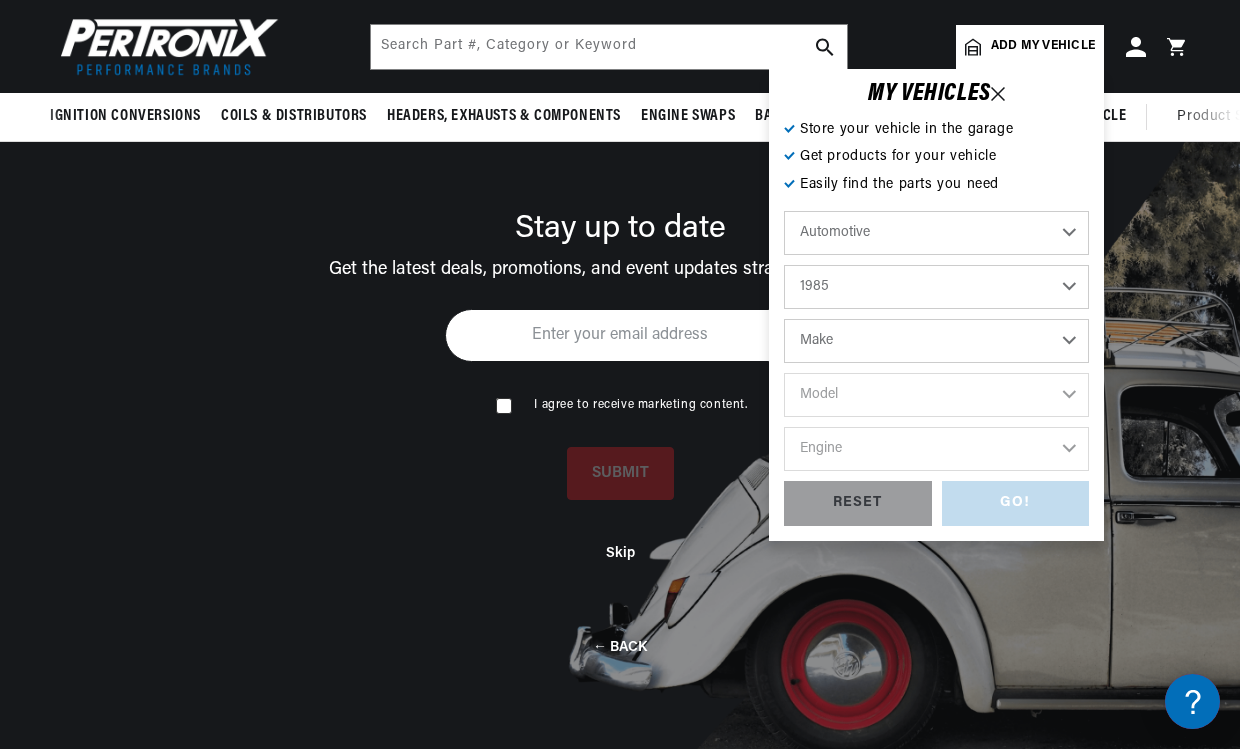 click on "Make
American Motors
Avanti
Bentley
Buick
Cadillac
Chevrolet
Chrysler
Dodge
Excalibur
Ford
GMC
Hyundai
Jeep
Lamborghini
Lincoln
Mazda
Mercury
Mitsubishi
Oldsmobile
Plymouth
Pontiac
Rolls-Royce
Toyota" at bounding box center [936, 341] 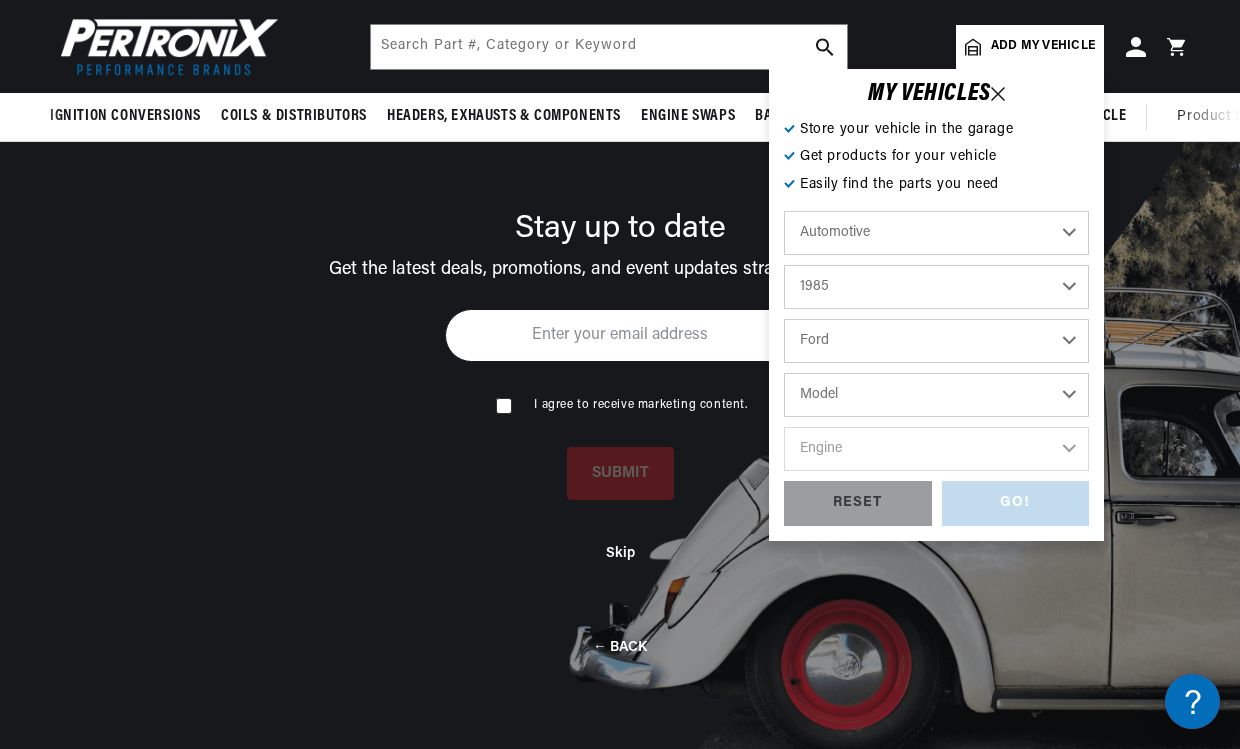 click on "Model
Bronco
Bronco II
E-150 Econoline
E-150 Econoline Club Wagon
E-250 Econoline
E-250 Econoline Club Wagon
E-350 Econoline
E-350 Econoline Club Wagon
F-150
F-250
F-350
LTD
Mustang
Ranger
Tempo
Thunderbird" at bounding box center (936, 395) 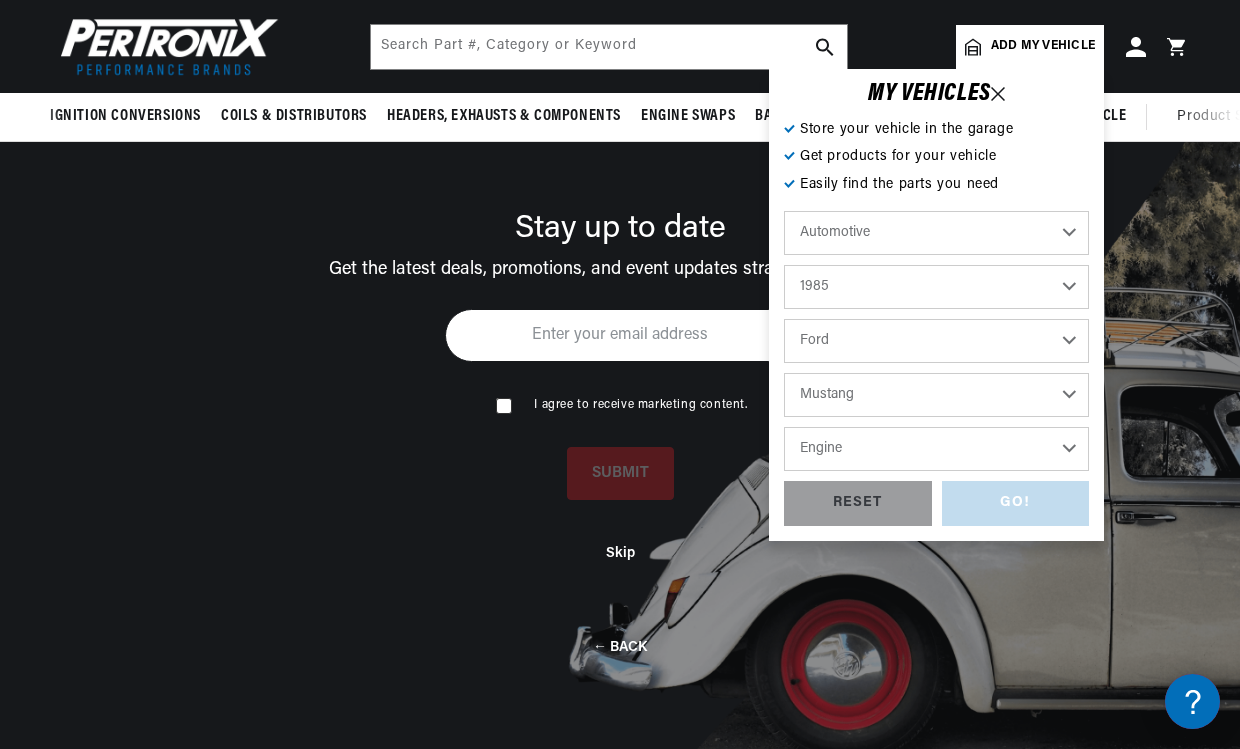 click on "Engine
2.3L
5.0L" at bounding box center [936, 449] 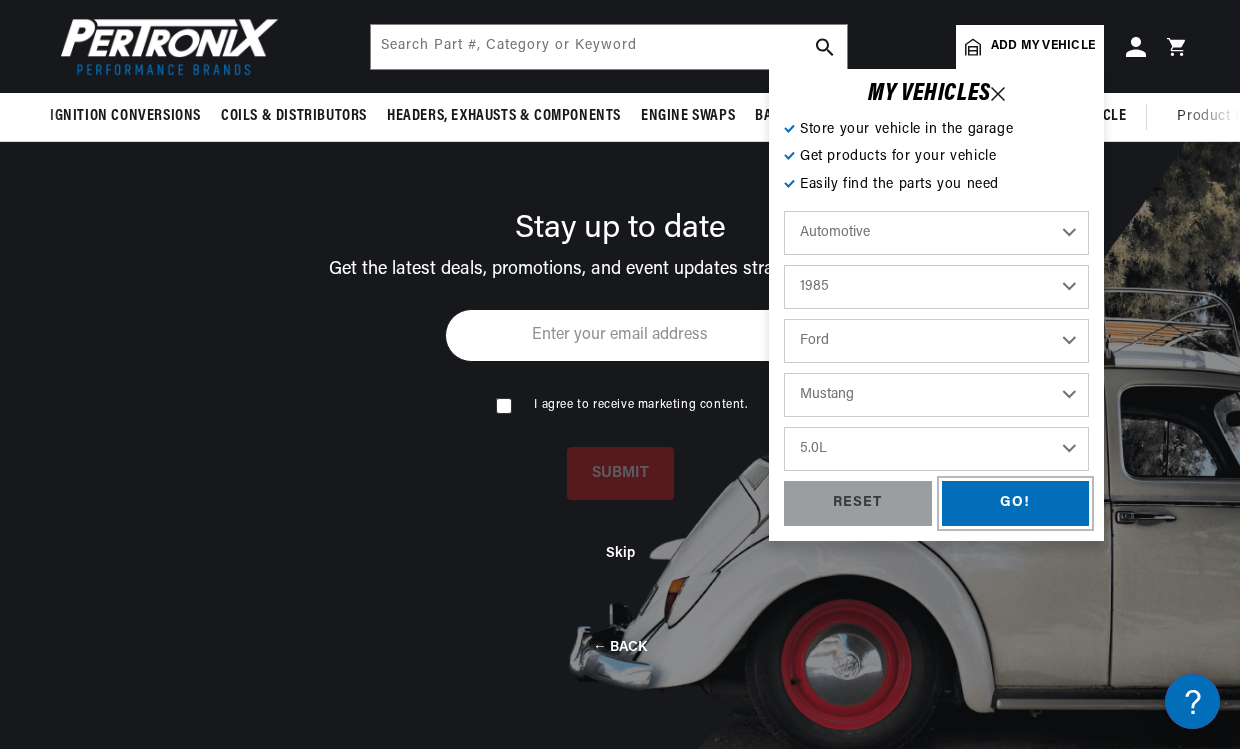 click on "GO!" at bounding box center (1016, 503) 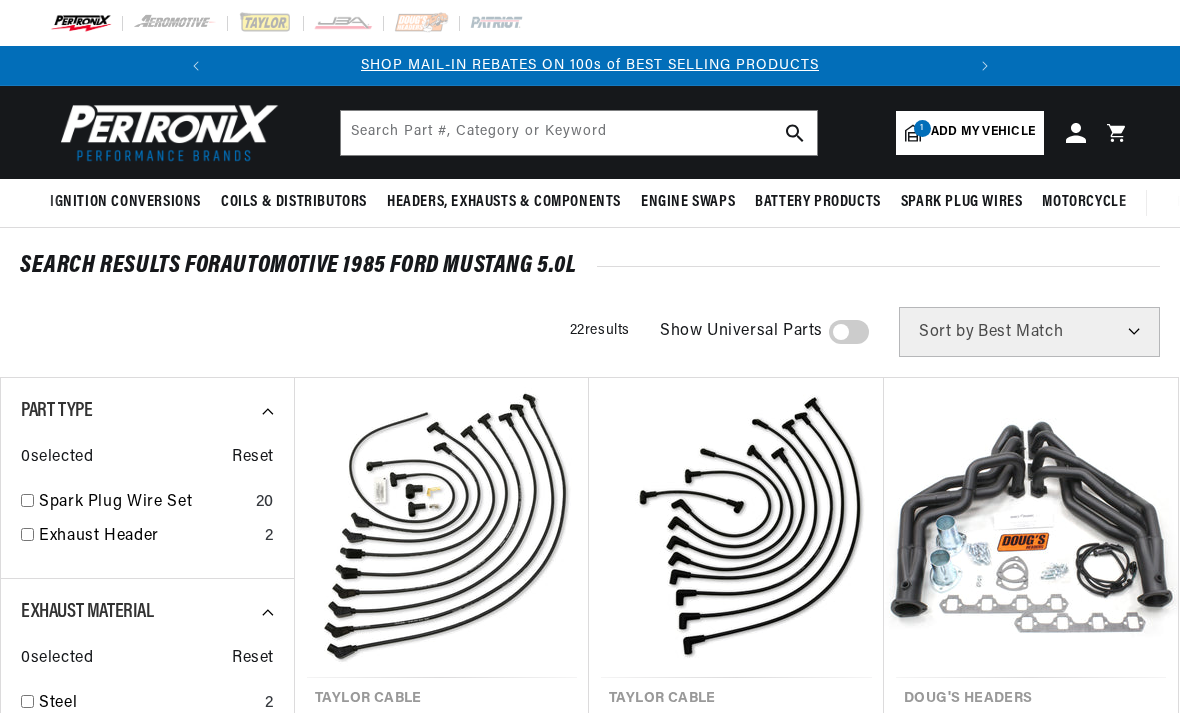 scroll, scrollTop: 0, scrollLeft: 0, axis: both 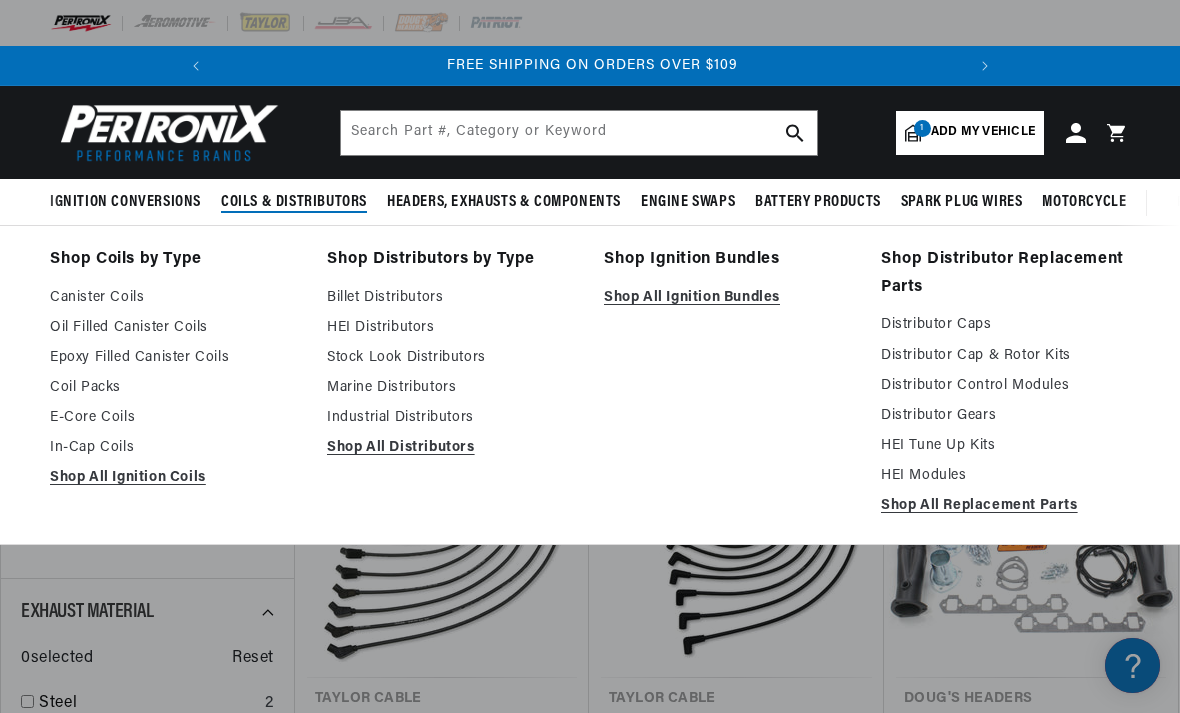 click on "Stock Look Distributors" at bounding box center [451, 358] 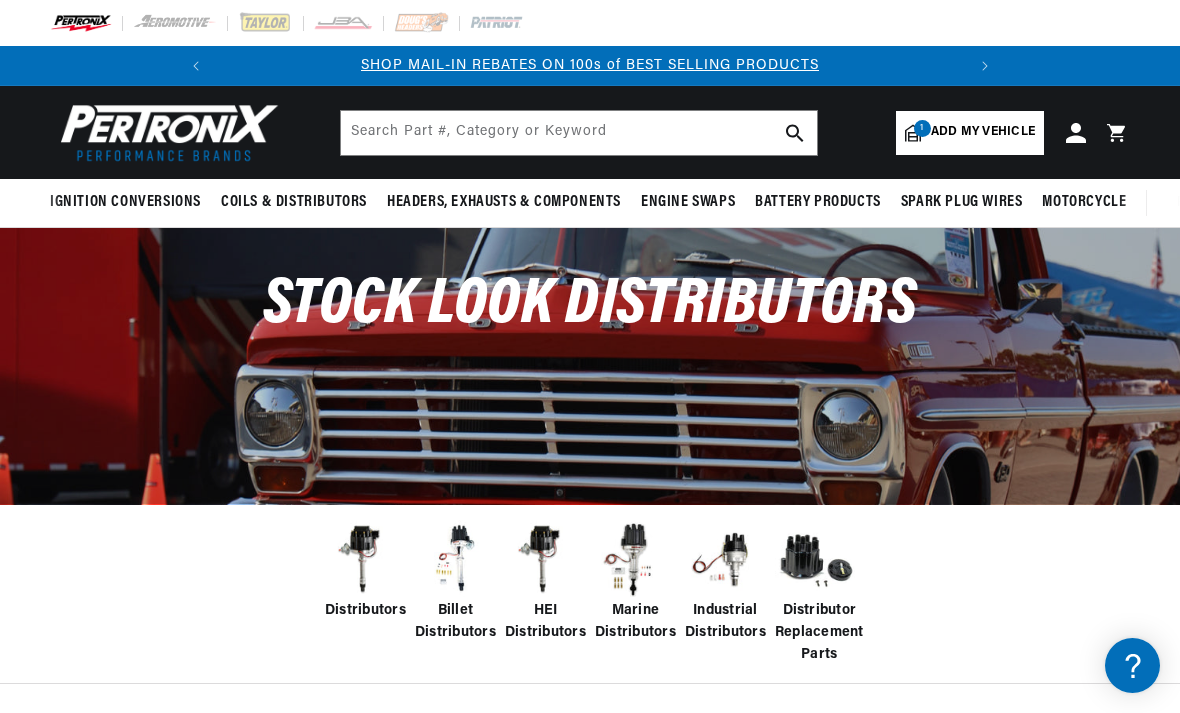 scroll, scrollTop: 0, scrollLeft: 0, axis: both 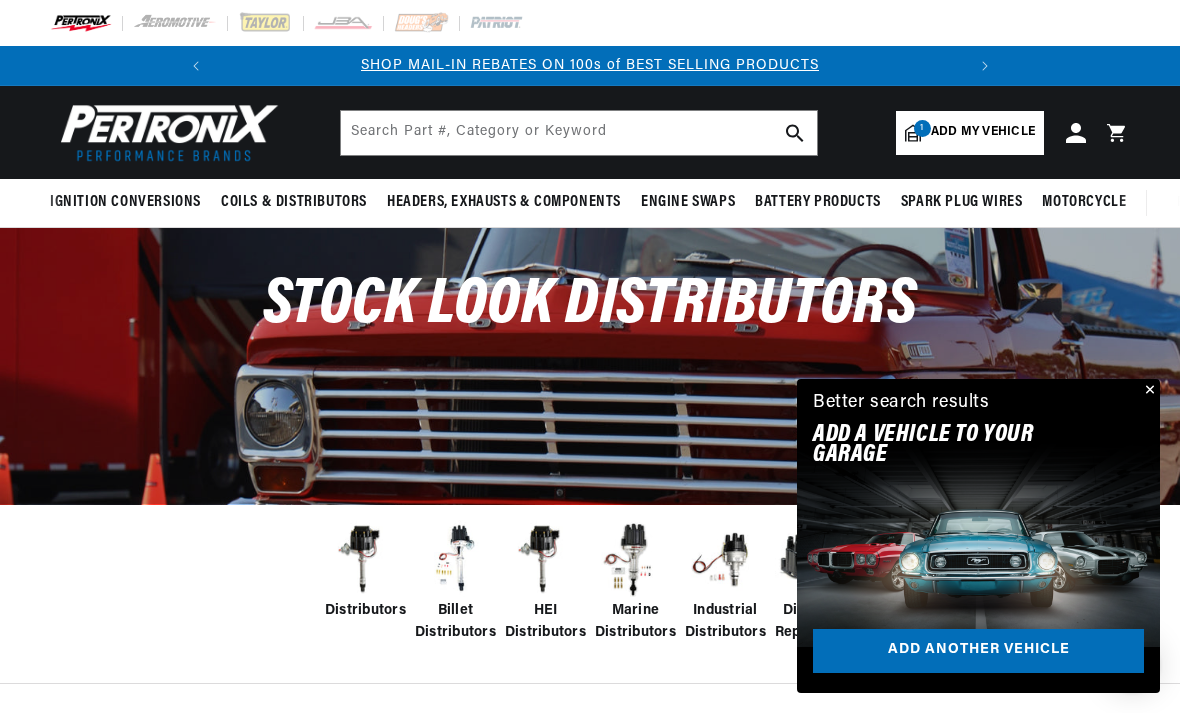 click at bounding box center (1148, 391) 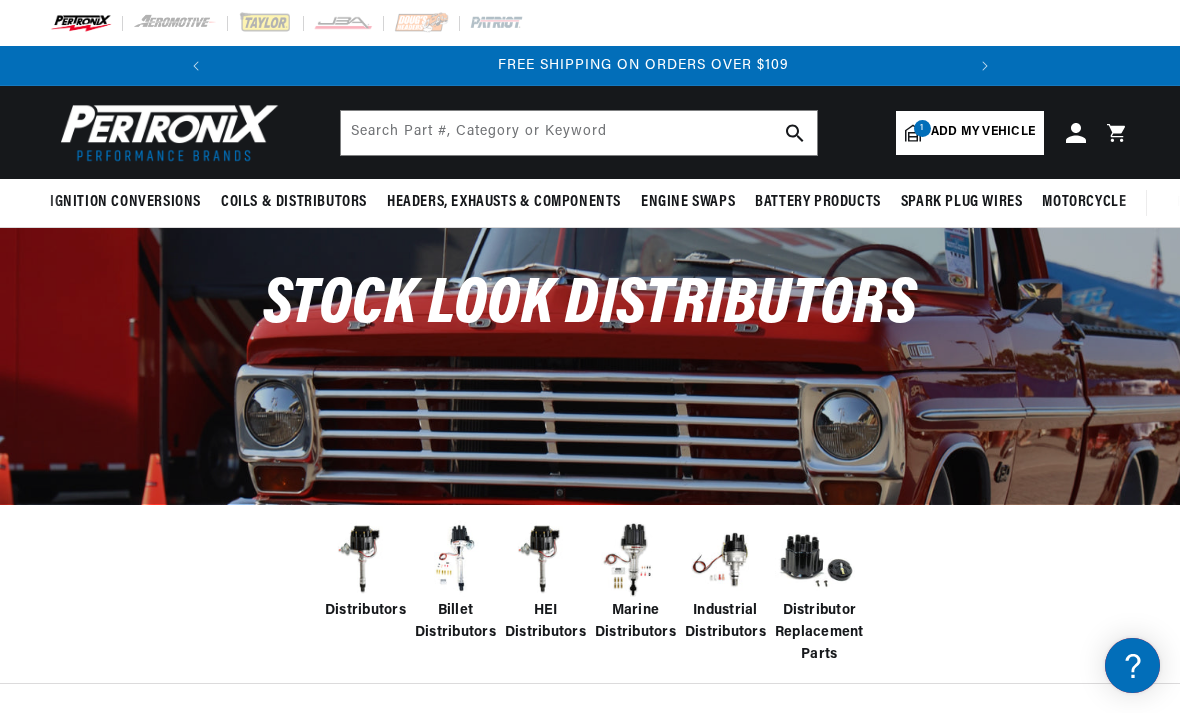 scroll, scrollTop: 0, scrollLeft: 747, axis: horizontal 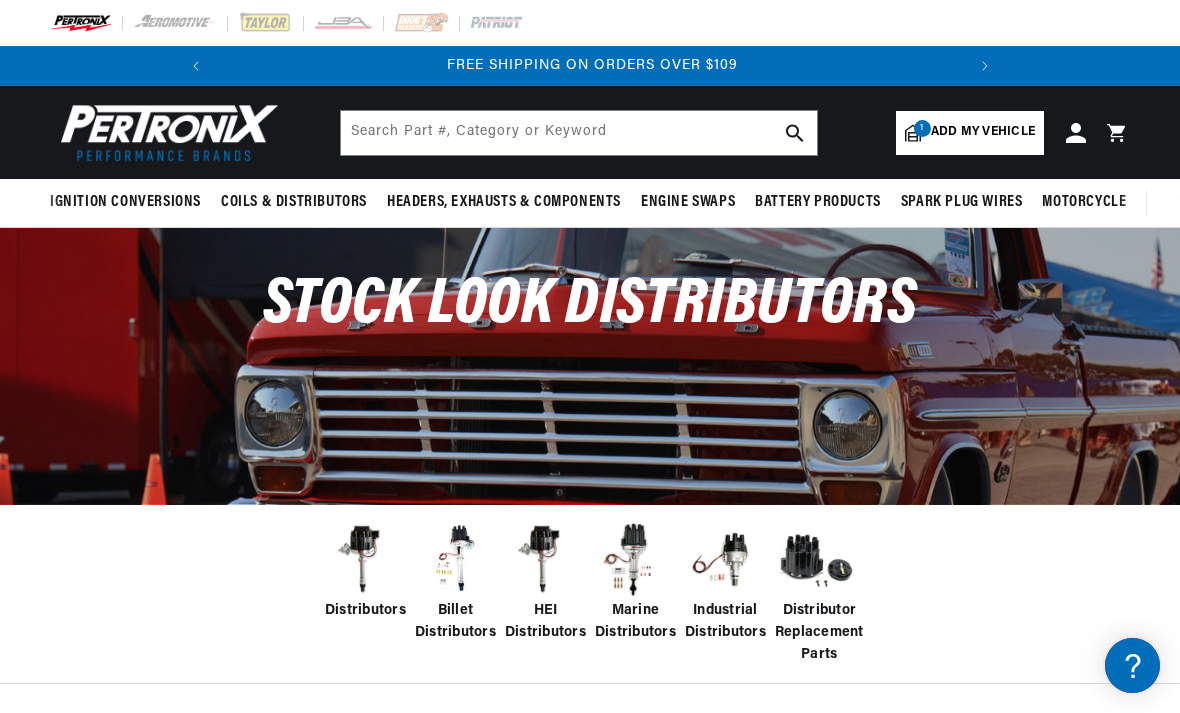 click at bounding box center (365, 560) 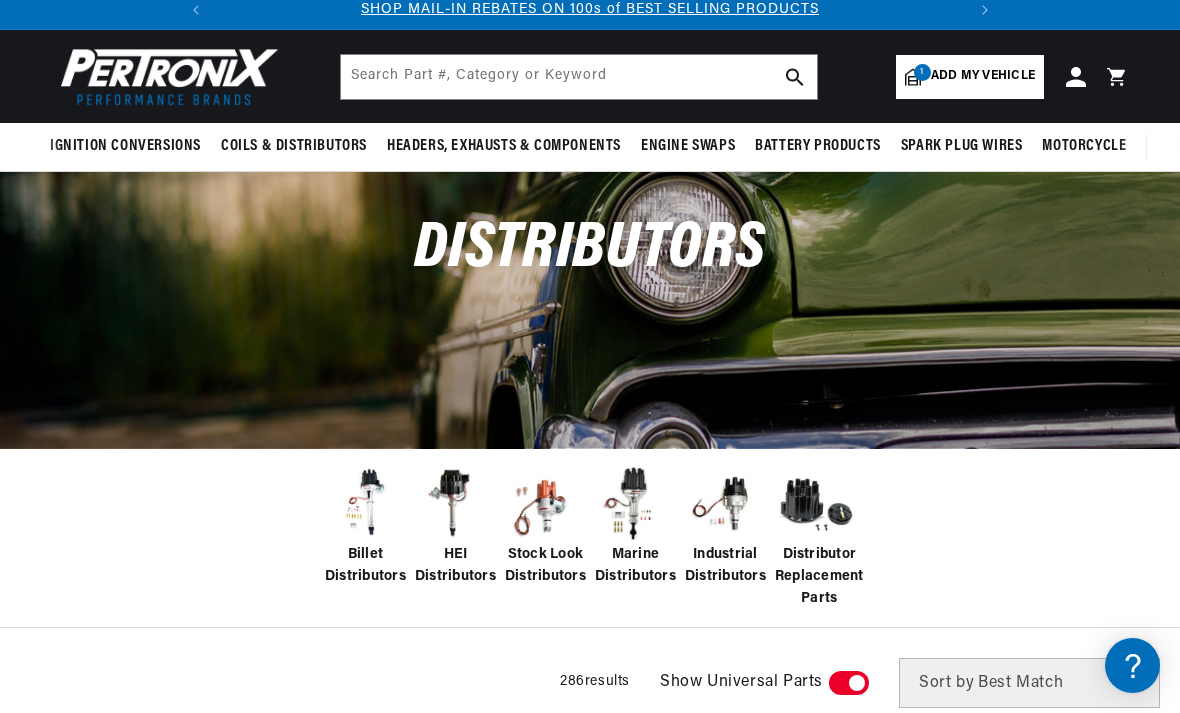 scroll, scrollTop: 186, scrollLeft: 0, axis: vertical 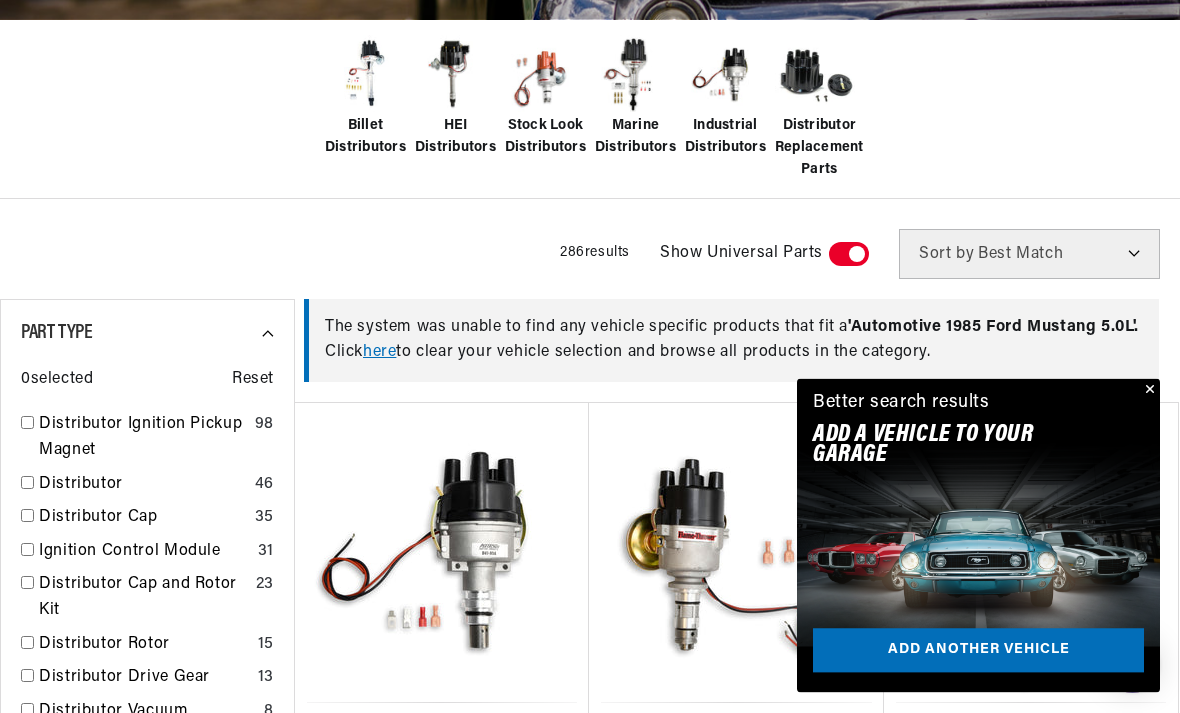 click at bounding box center (1148, 391) 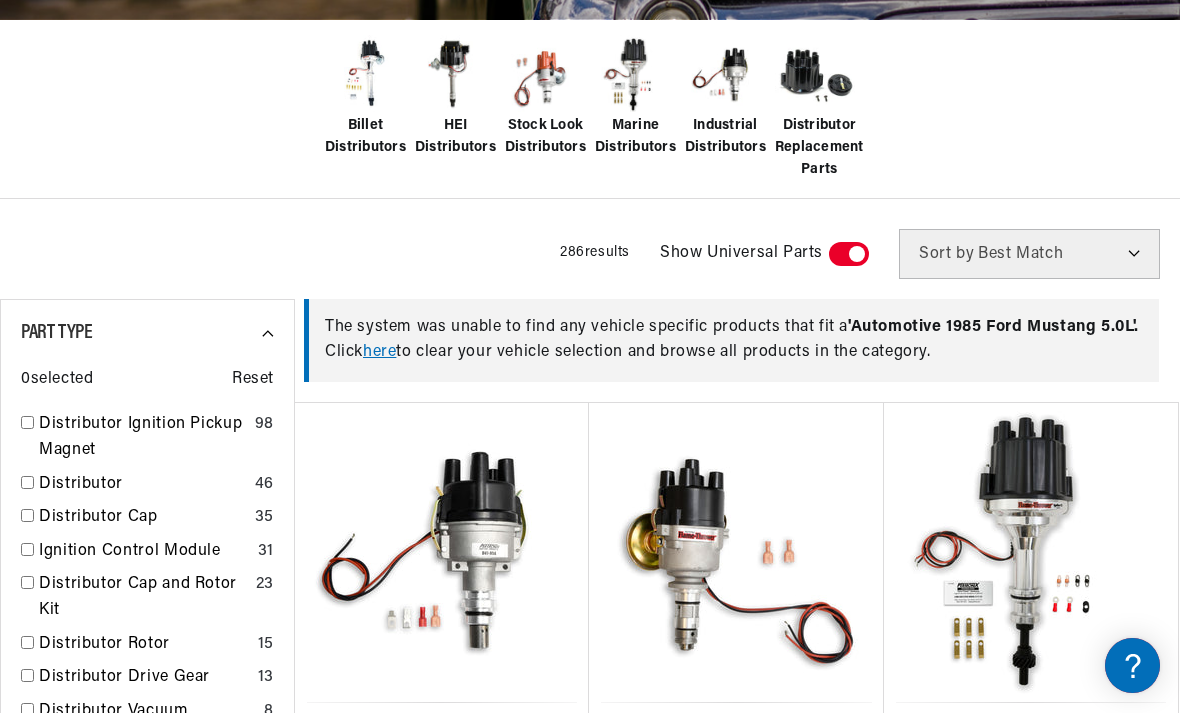 scroll, scrollTop: 0, scrollLeft: 747, axis: horizontal 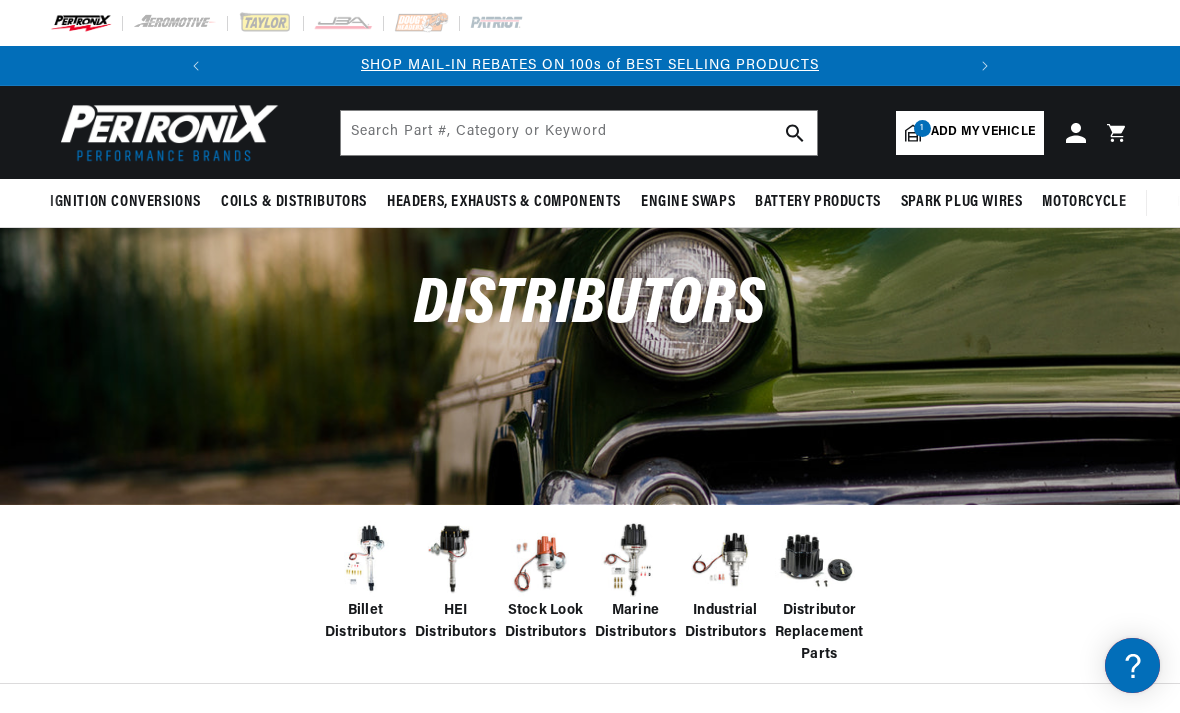 click on "Add my vehicle" at bounding box center [983, 132] 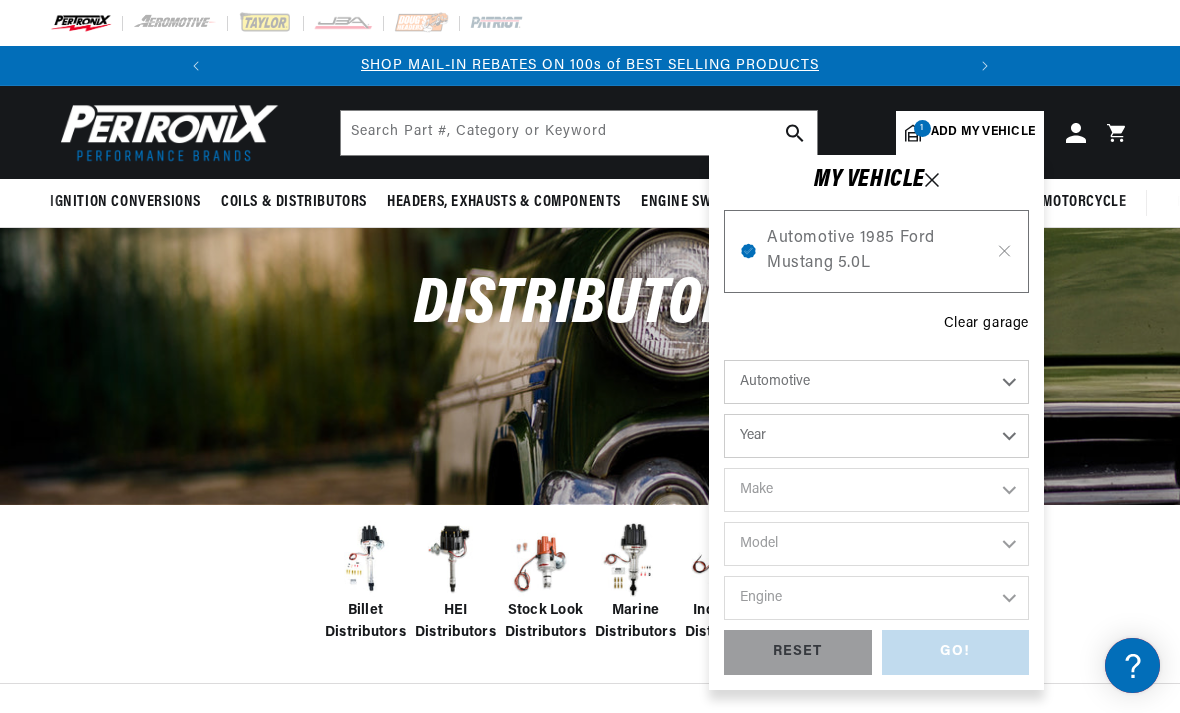 click on "Year
2022
2021
2020
2019
2018
2017
2016
2015
2014
2013
2012
2011
2010
2009
2008
2007
2006
2005
2004
2003
2002
2001
2000
1999
1998
1997
1996
1995
1994
1993
1992
1991
1990
1989
1988
1987
1986 1985" at bounding box center (876, 436) 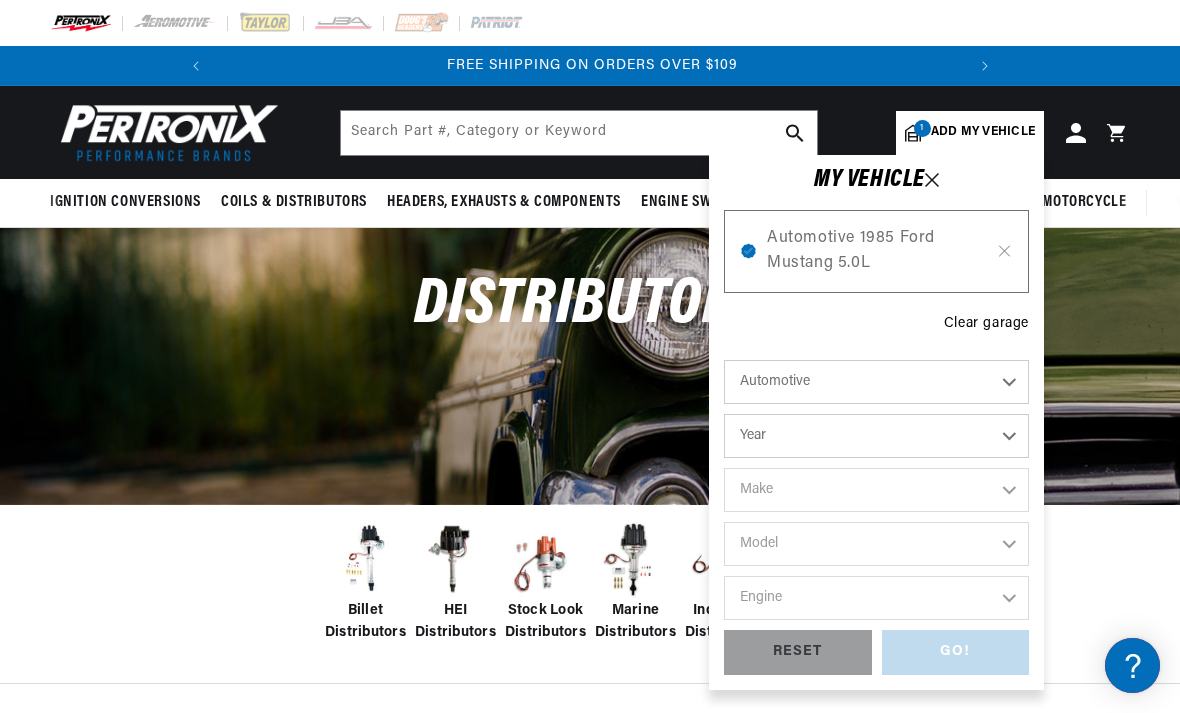select on "1968" 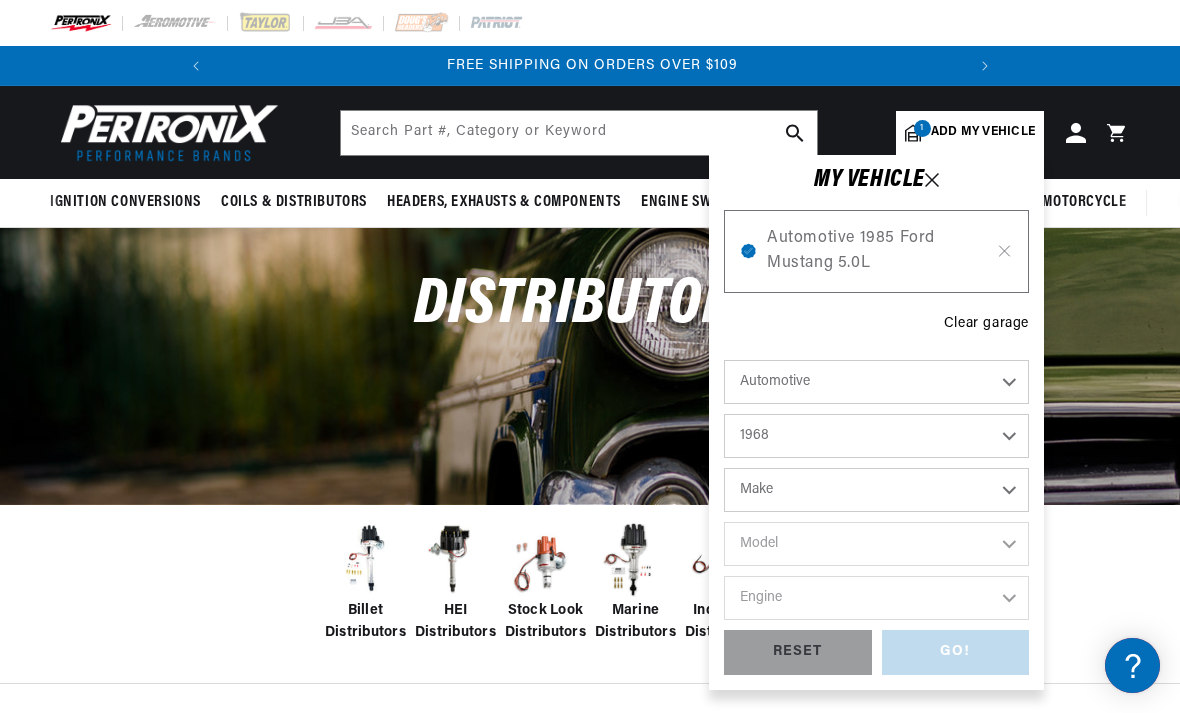 click on "Make
Alfa Romeo
American Motors
Aston Martin
Austin
Austin Healey
Avanti
Bentley
Buick
Cadillac
Checker
Chevrolet
Chrysler
Citroen
Dodge
Ferrari
Fiat
Ford
Ford (Europe)
GMC
Honda
IHC Truck
International
Jaguar
Jeep
Lamborghini
Lancia
Lincoln
Lotus
Maserati
Mercedes-Benz
Mercury
MG
Opel" at bounding box center [876, 490] 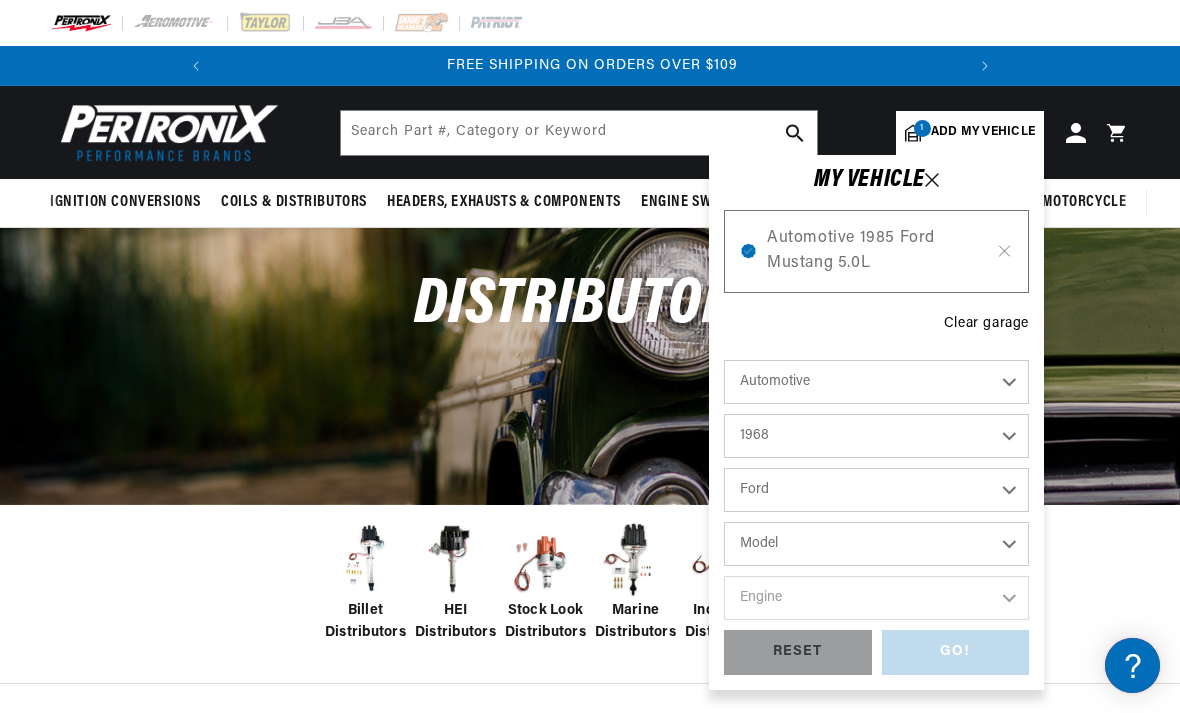 click on "Model
Bronco
Country Sedan
Country Squire
Custom
Custom 500
F-100
F-250
F-350
Fairlane
Falcon
Galaxie 500
GT40
LTD
Mustang
P-350
Ranch Wagon
Ranchero
Thunderbird
Torino" at bounding box center [876, 544] 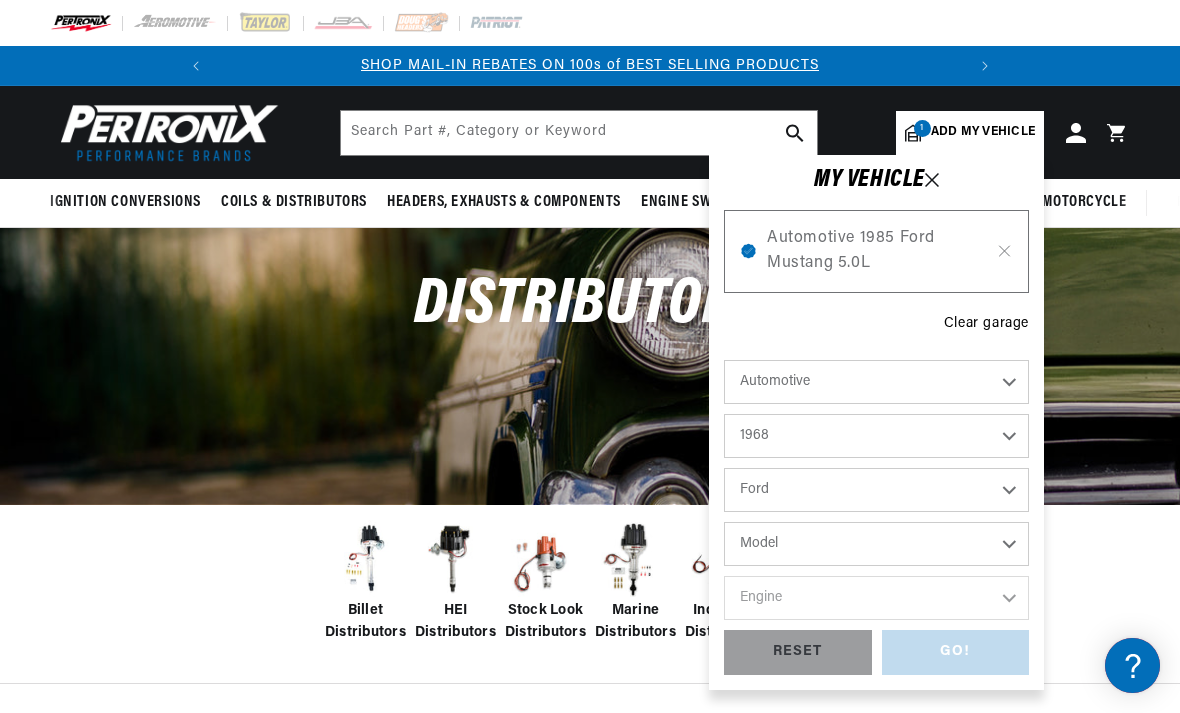 select on "Mustang" 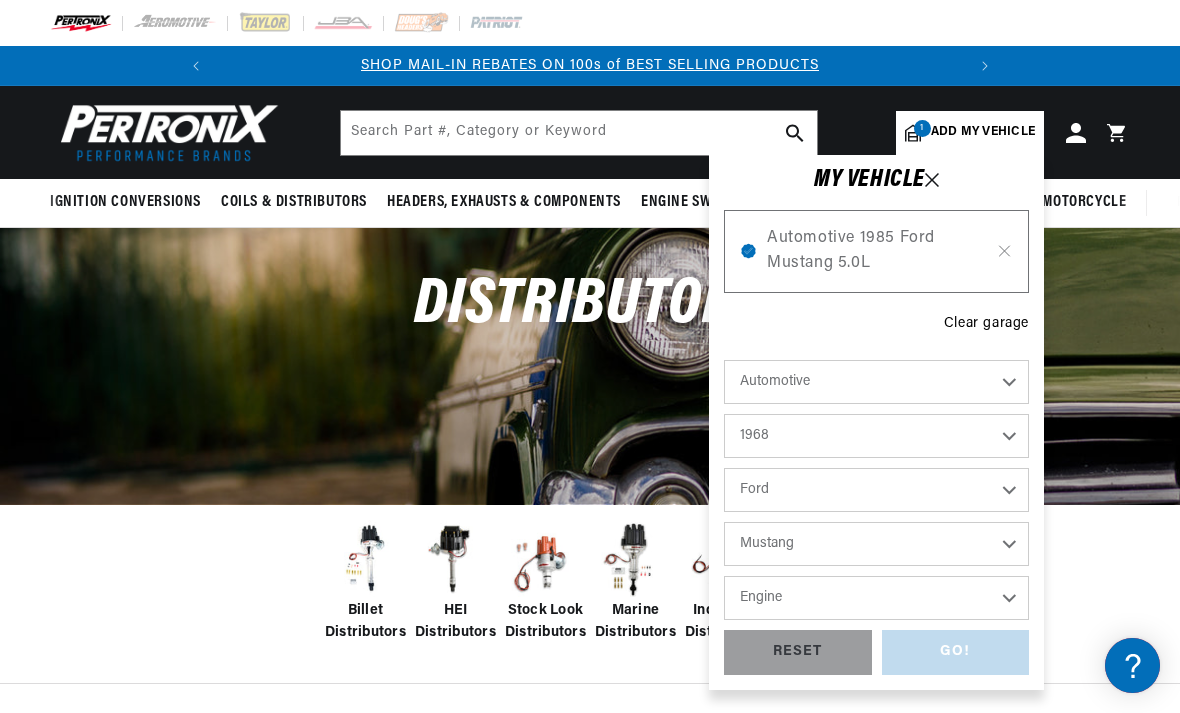 click on "Engine
4.1L
4.3L
5.8L
200cid / 3.3L
289cid / 4.7L
302cid / 5.0L
351W
390cid / 6.4L
427cid / 7.0L
428cid / 7.0L
429cid / 7.0L" at bounding box center [876, 598] 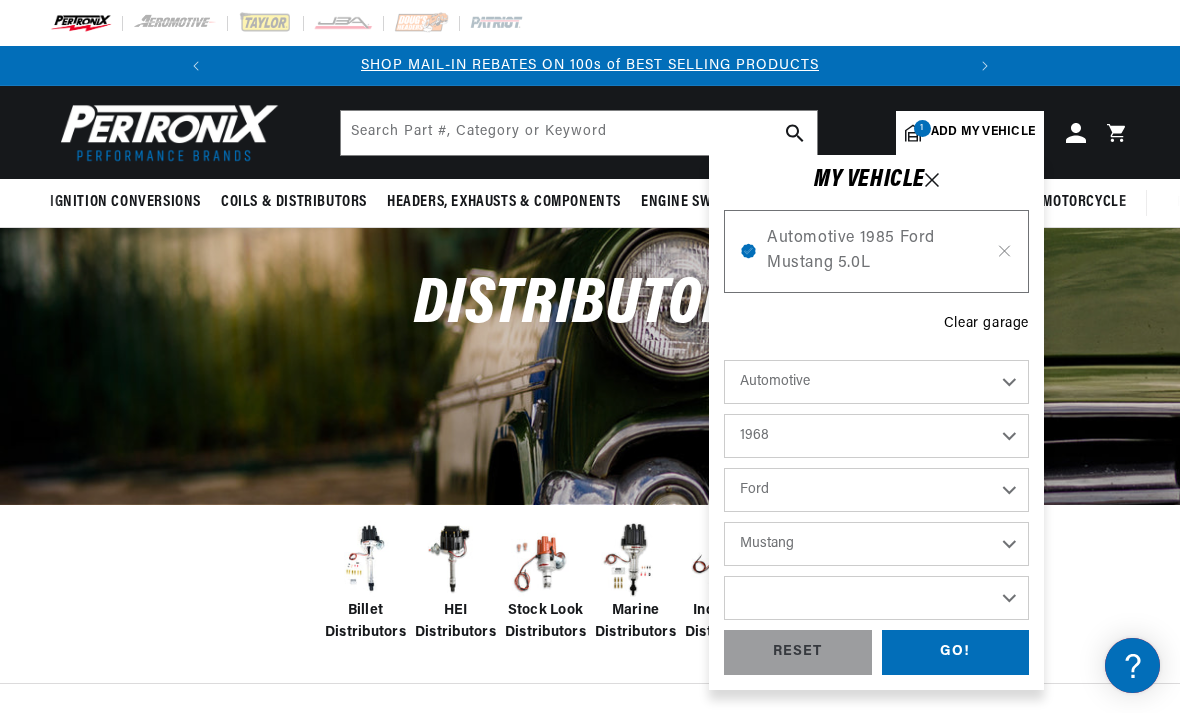 select on "302cid-5.0L" 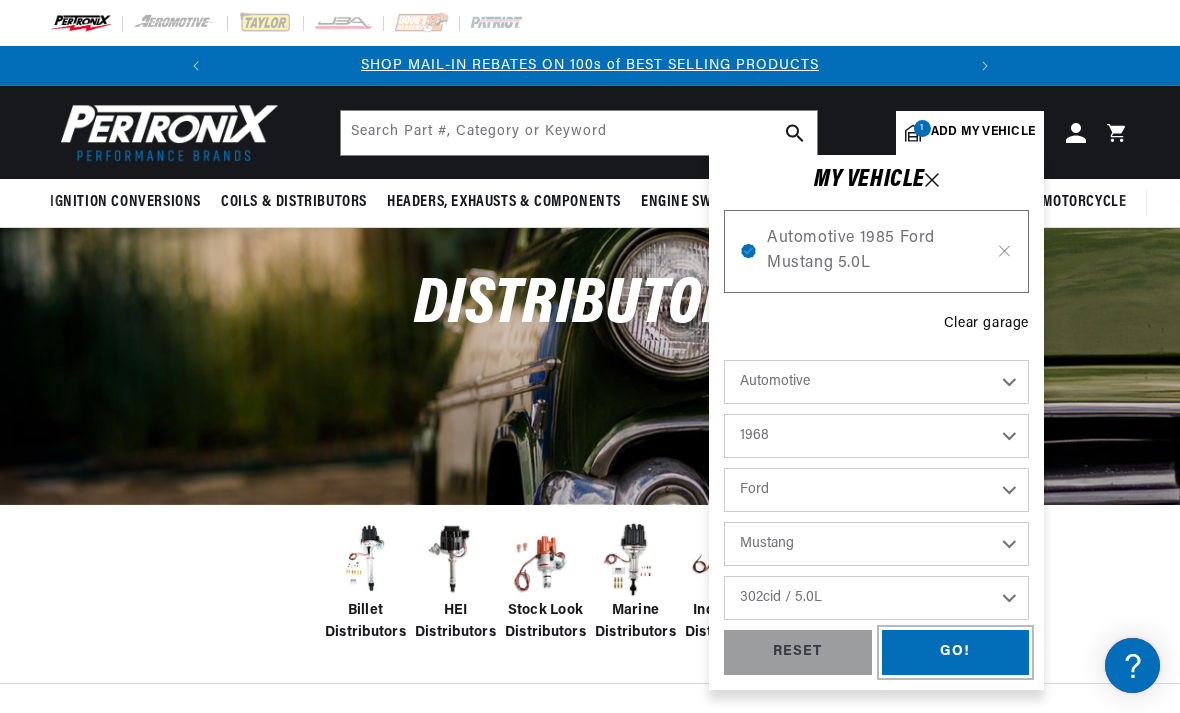 click on "GO!" at bounding box center (956, 652) 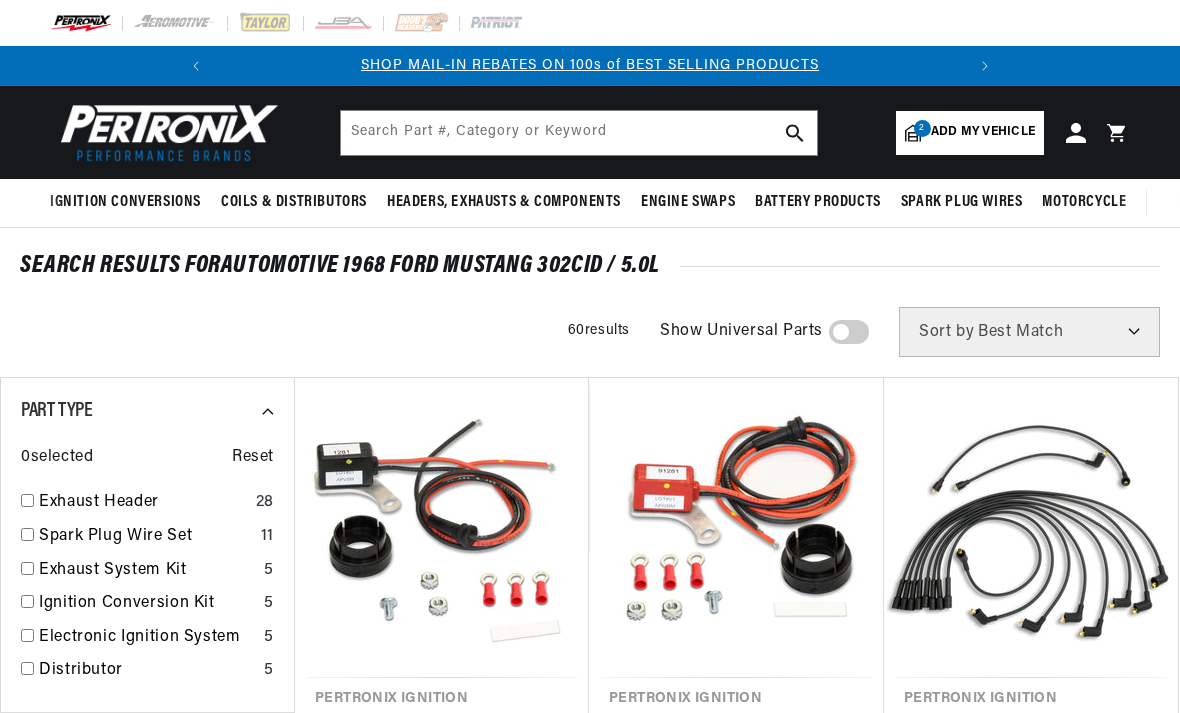 scroll, scrollTop: 0, scrollLeft: 0, axis: both 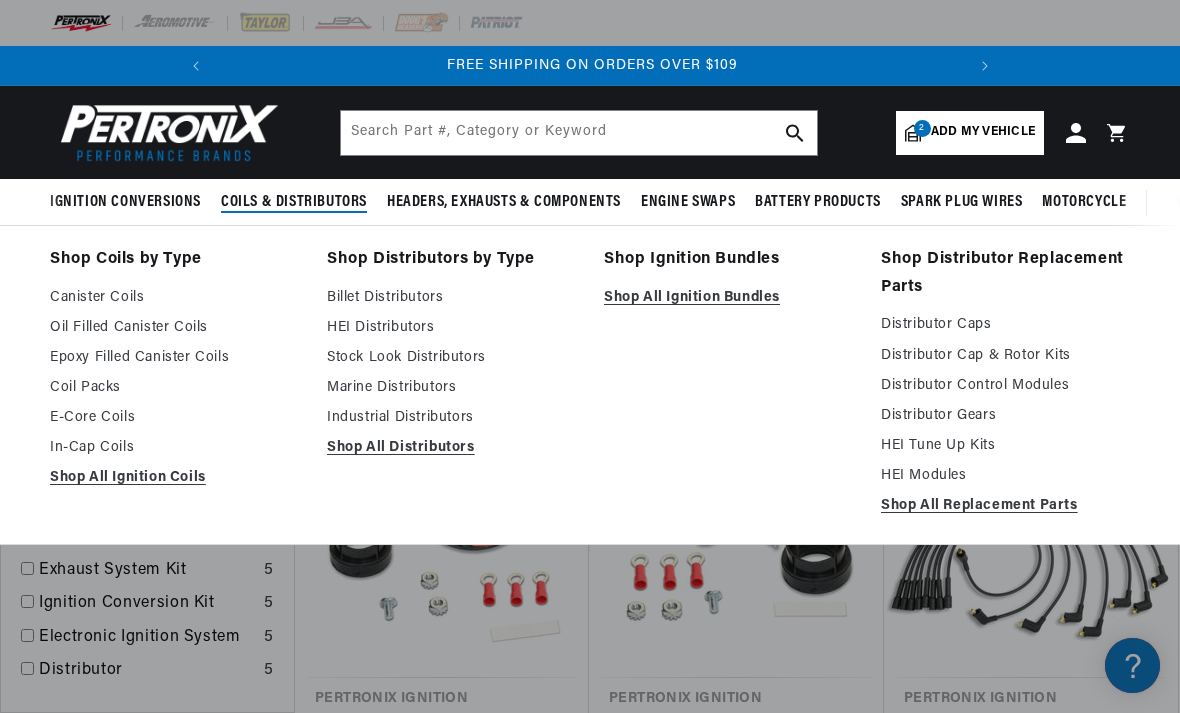 click on "Stock Look Distributors" at bounding box center (451, 358) 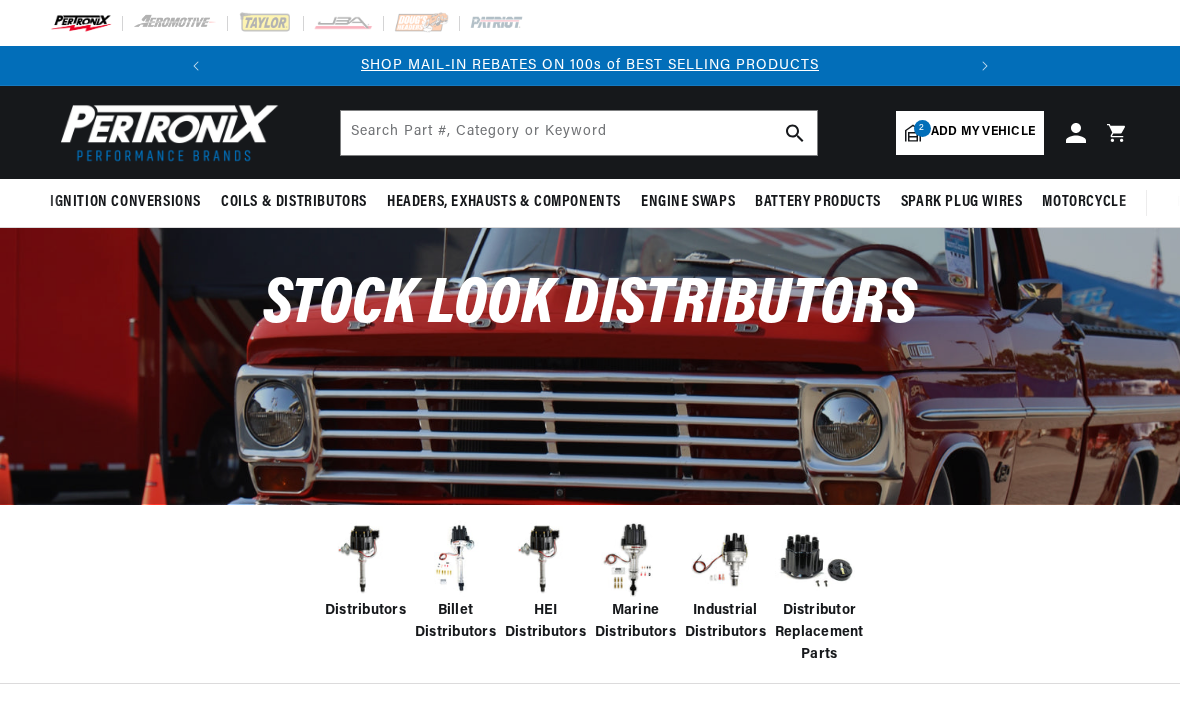scroll, scrollTop: 0, scrollLeft: 0, axis: both 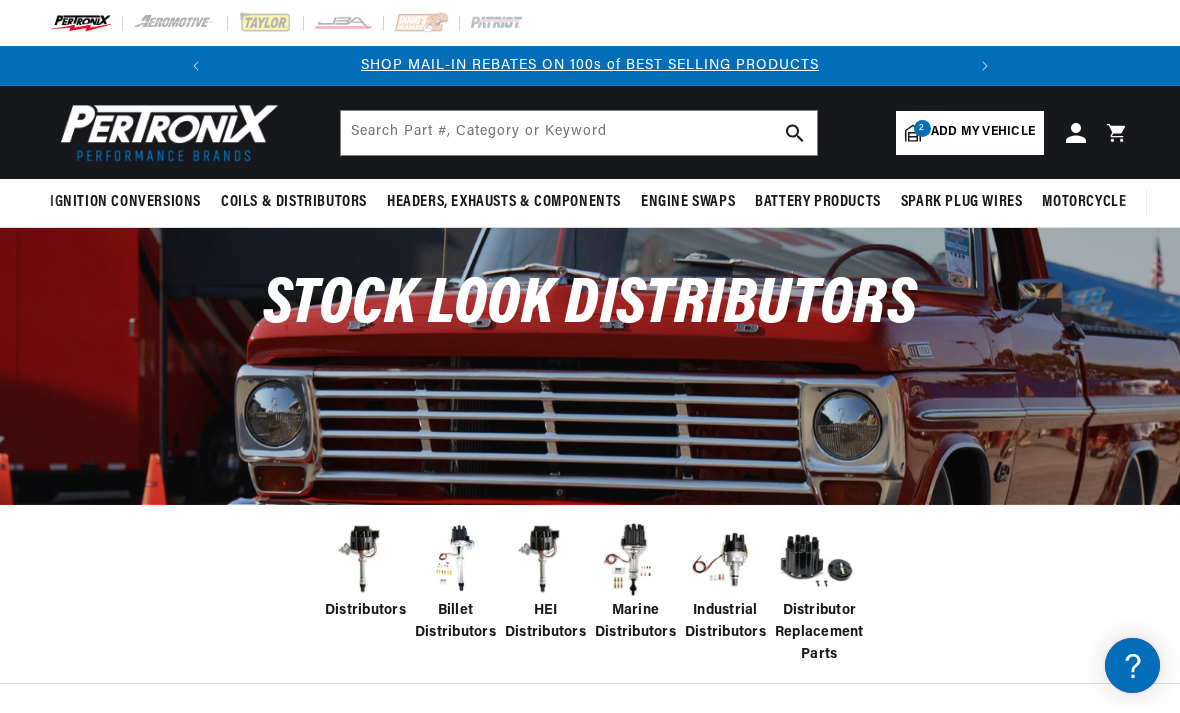 click at bounding box center (365, 560) 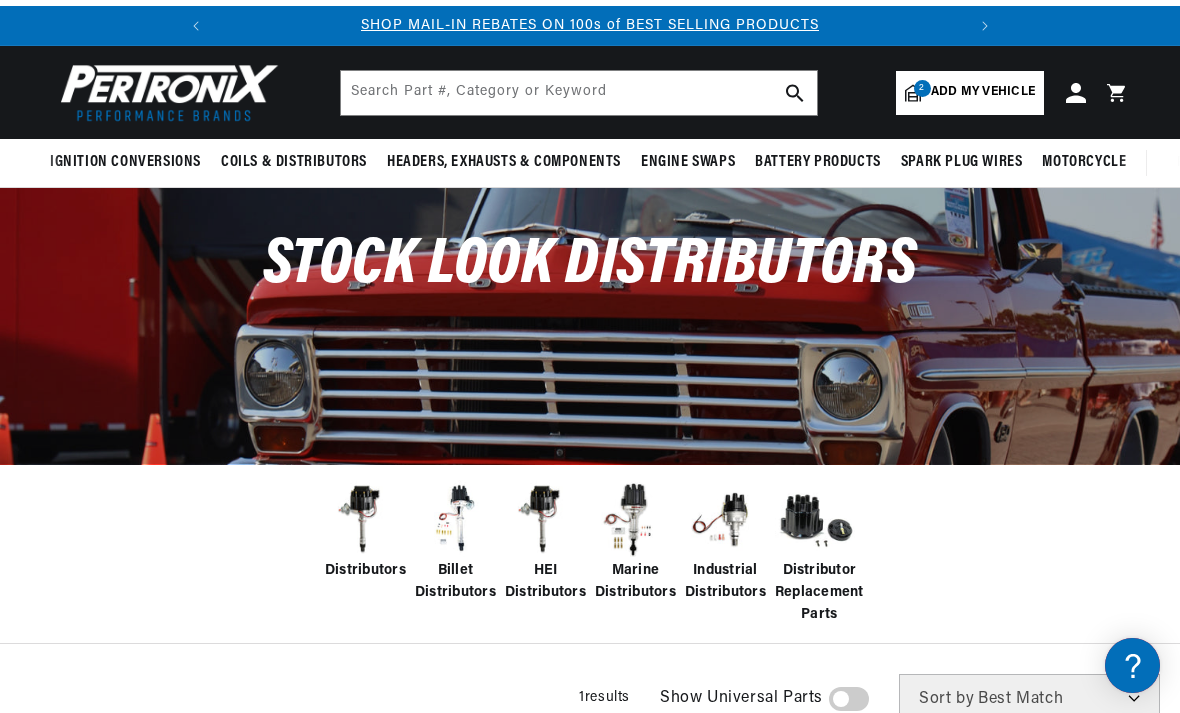 scroll, scrollTop: 188, scrollLeft: 0, axis: vertical 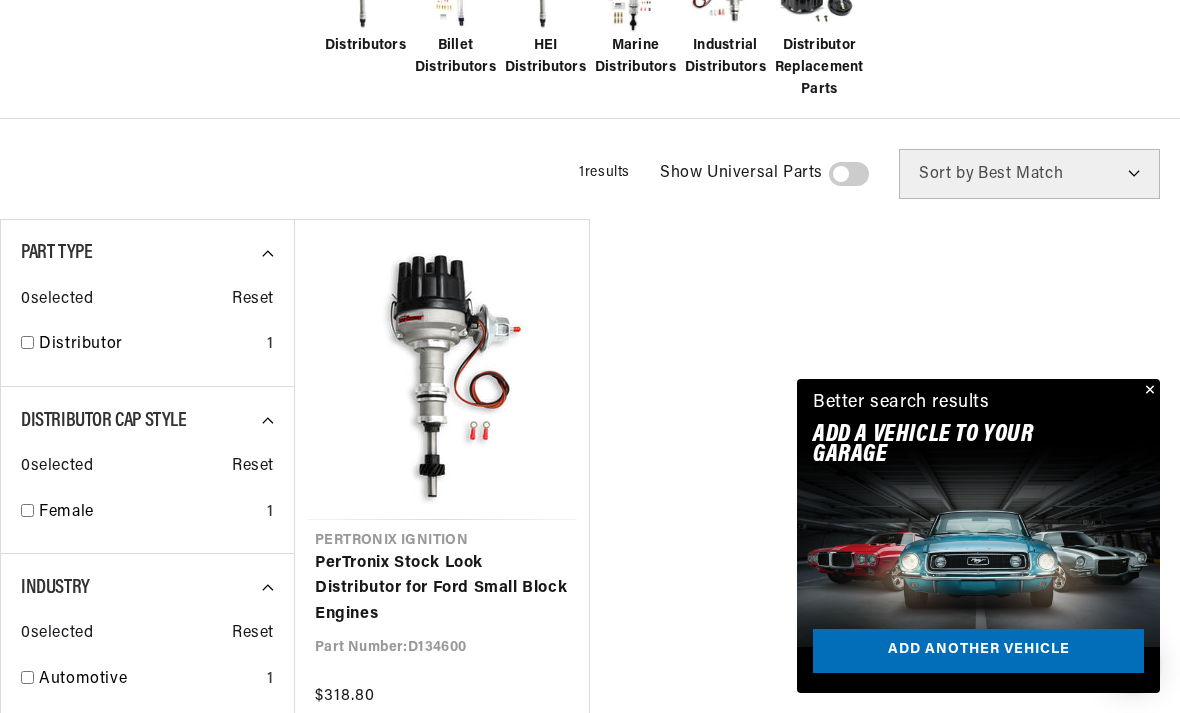 click at bounding box center [1148, 391] 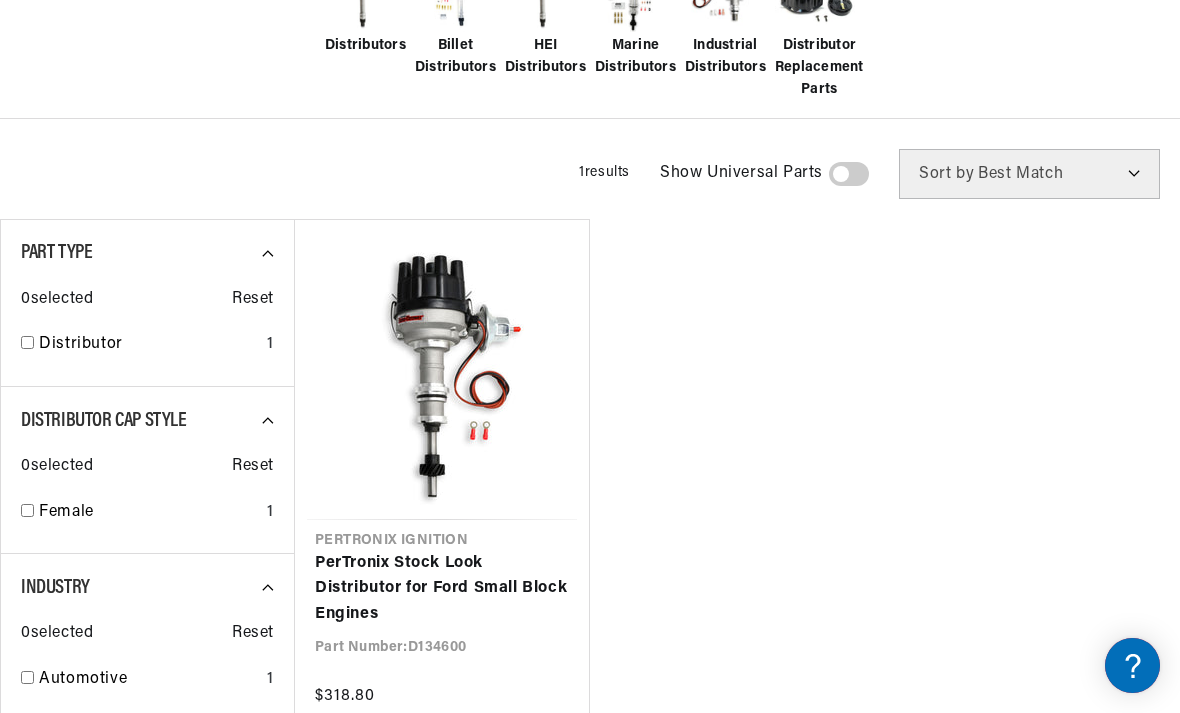 scroll, scrollTop: 0, scrollLeft: 747, axis: horizontal 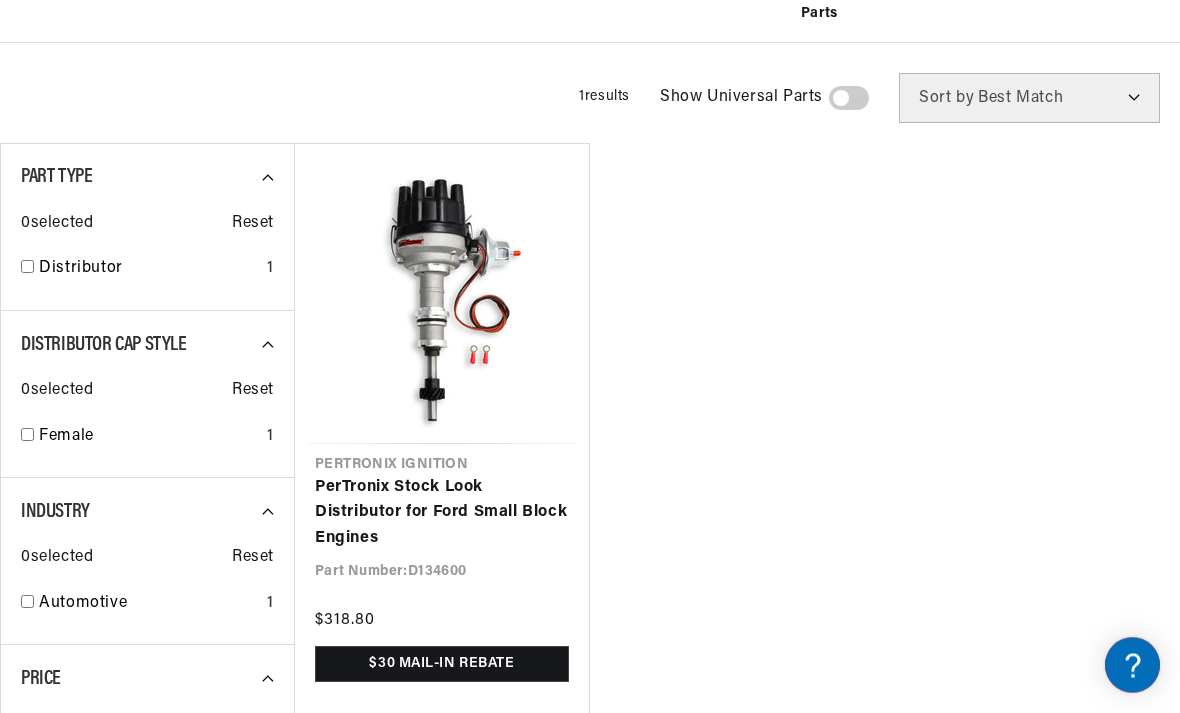 click on "PerTronix Stock Look Distributor for Ford Small Block Engines" at bounding box center [442, 514] 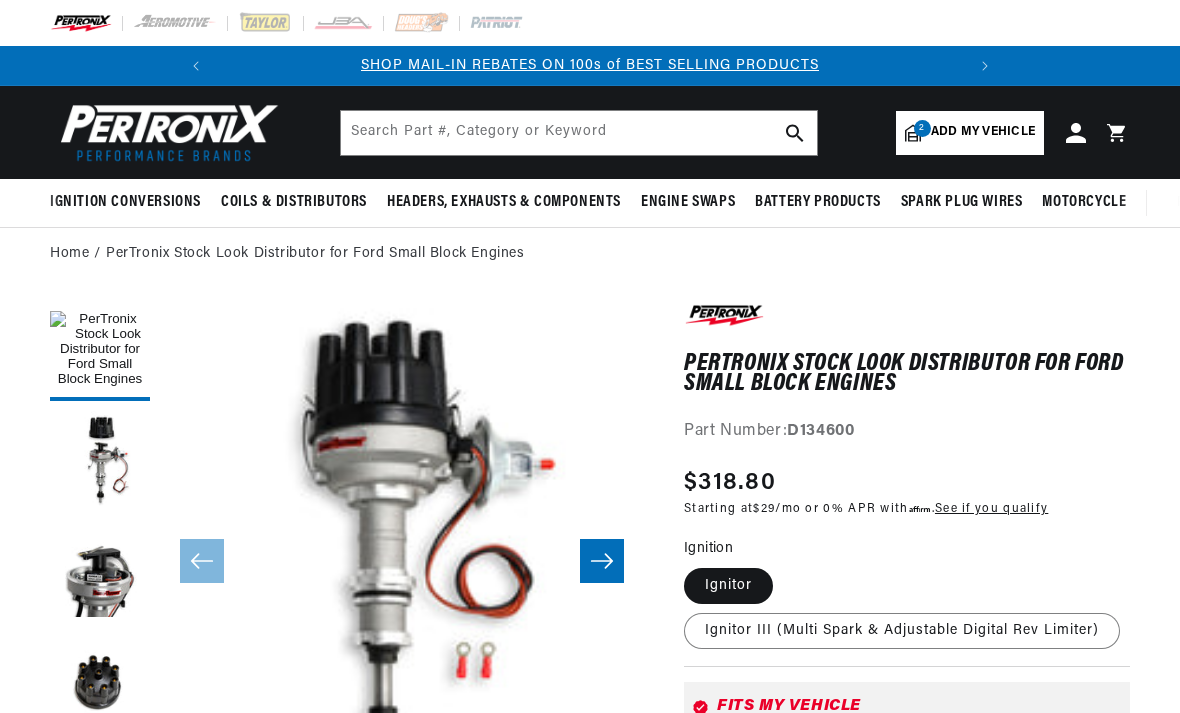 scroll, scrollTop: 0, scrollLeft: 0, axis: both 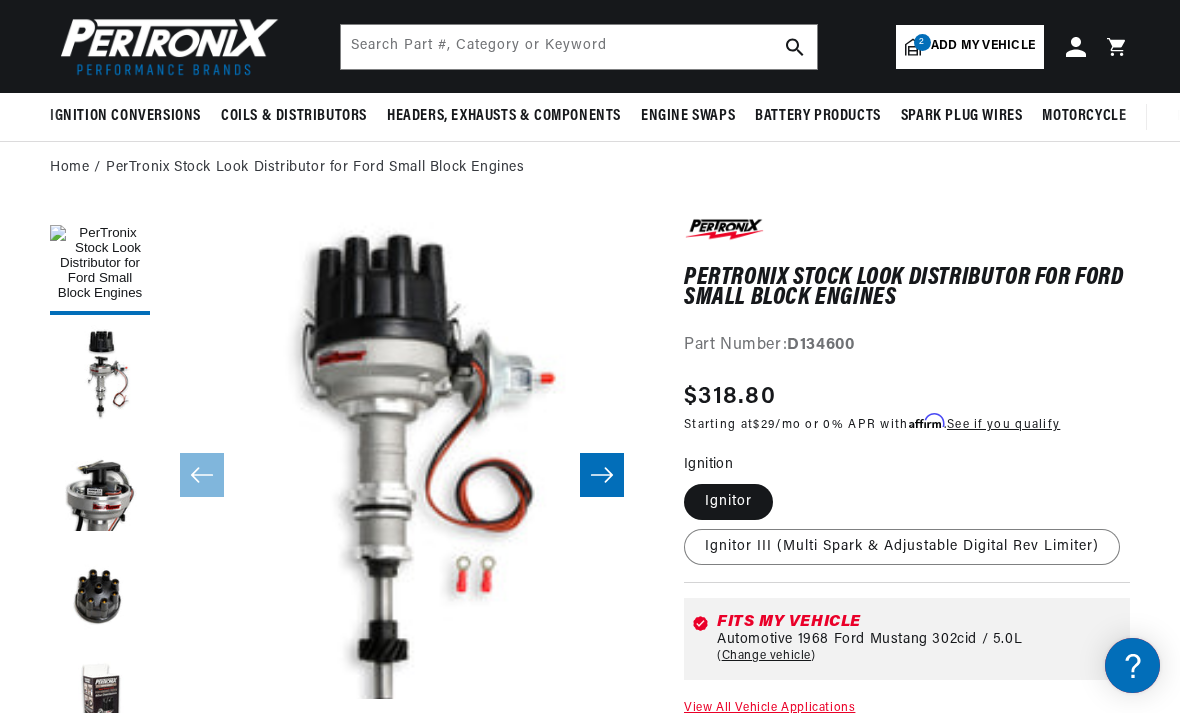 click at bounding box center [100, 485] 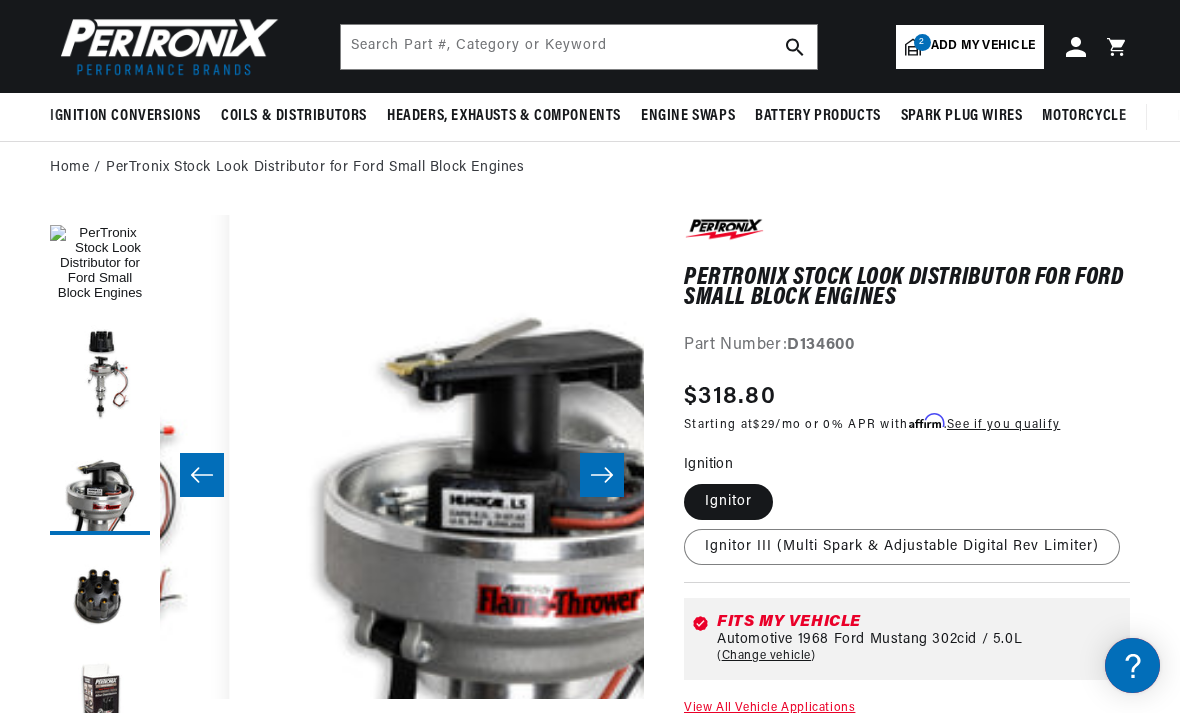 scroll, scrollTop: 0, scrollLeft: 968, axis: horizontal 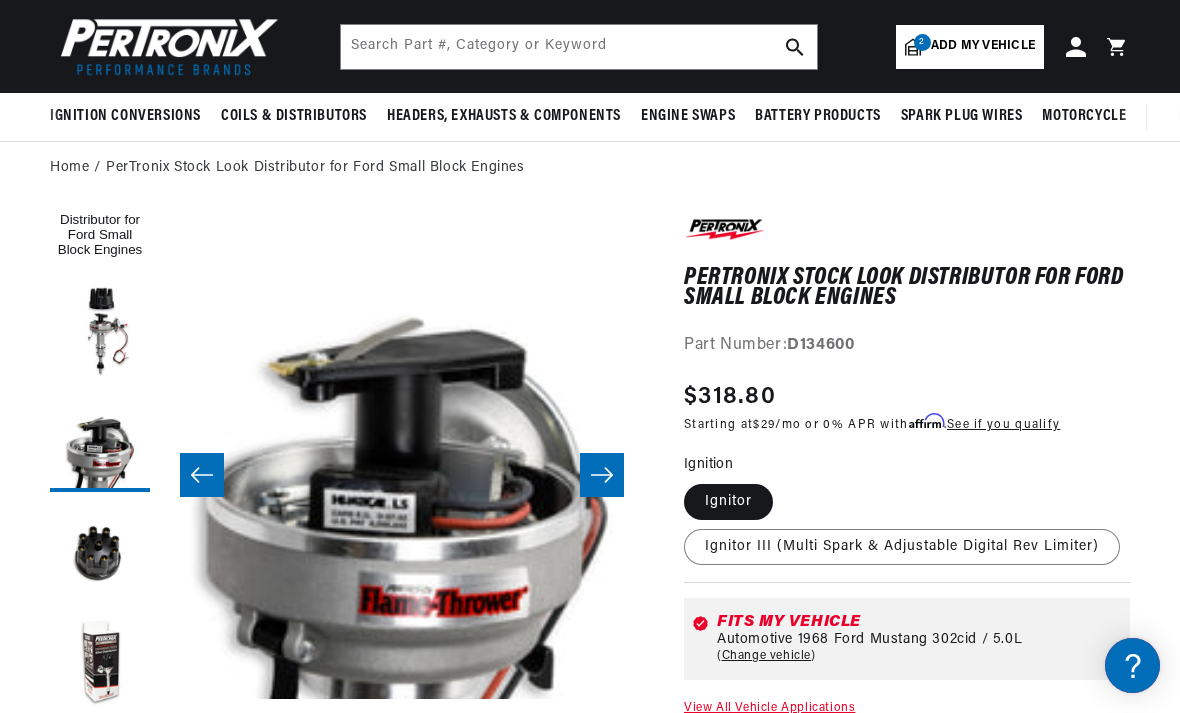click at bounding box center (100, 662) 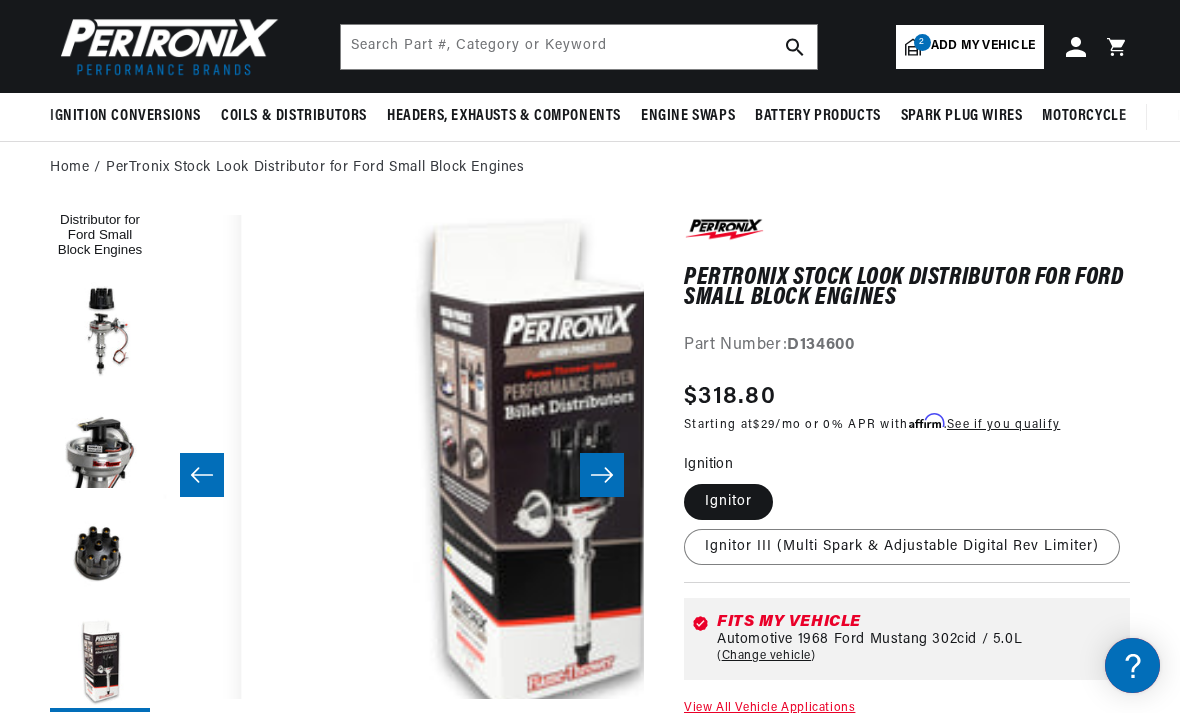 scroll, scrollTop: 0, scrollLeft: 1936, axis: horizontal 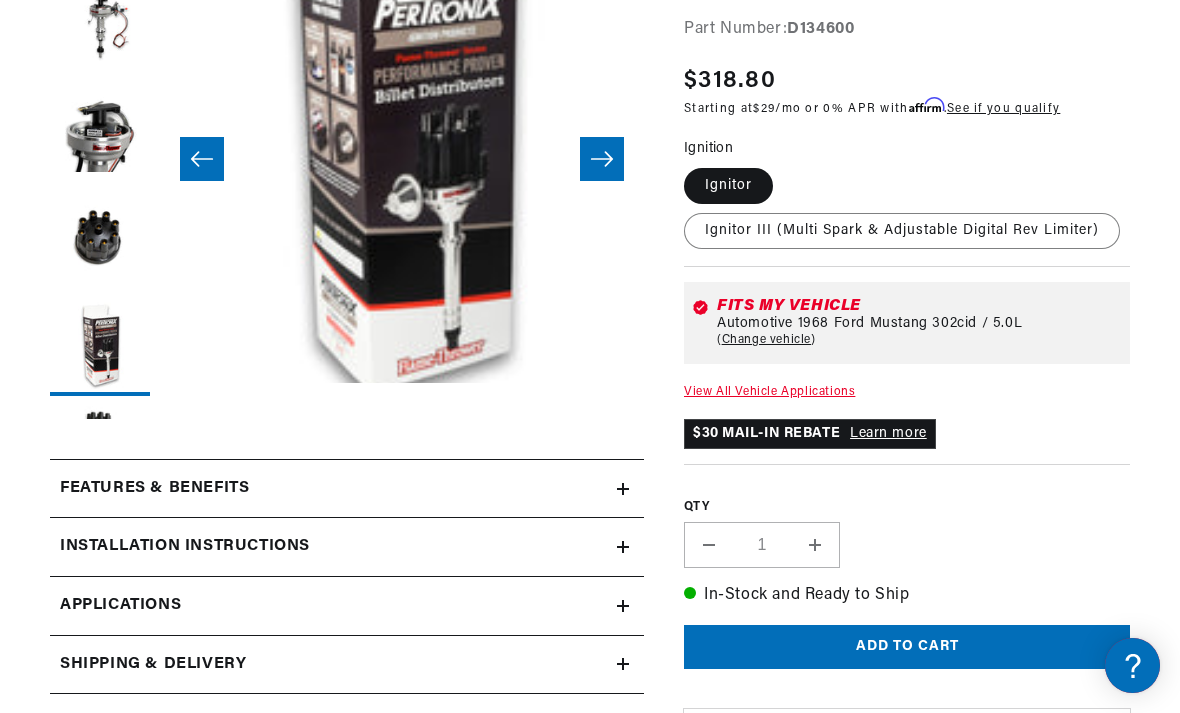 click on "Features & Benefits" at bounding box center [154, 489] 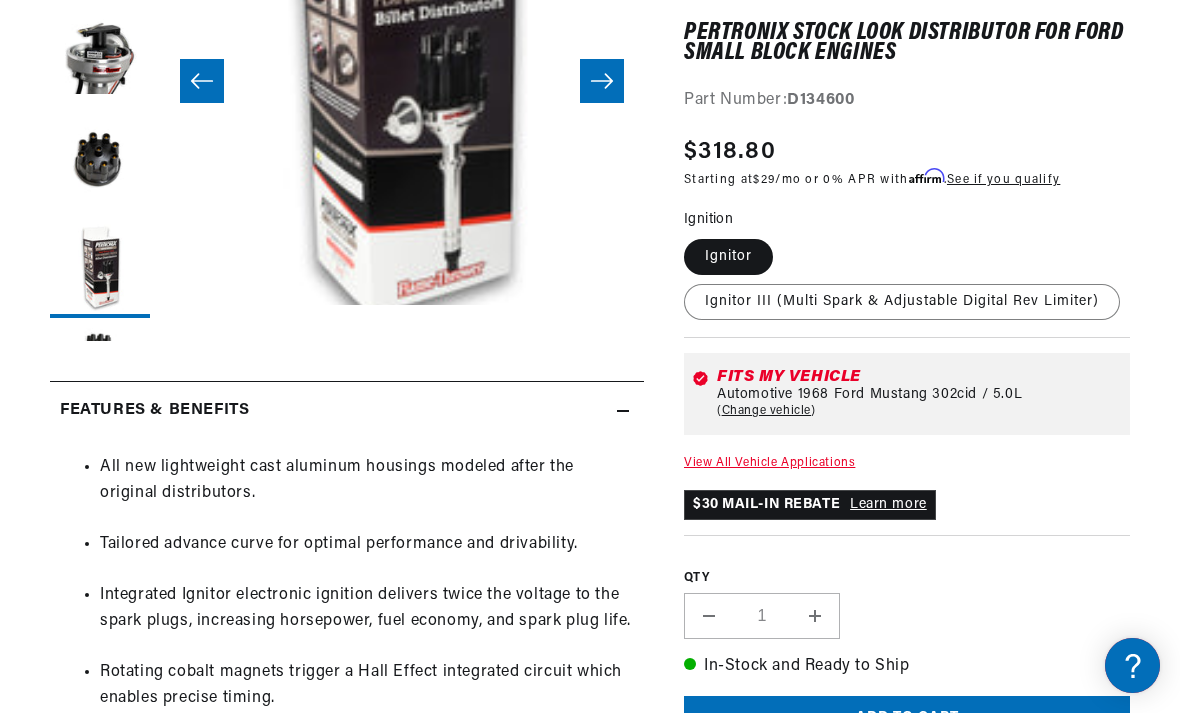 scroll, scrollTop: 505, scrollLeft: 0, axis: vertical 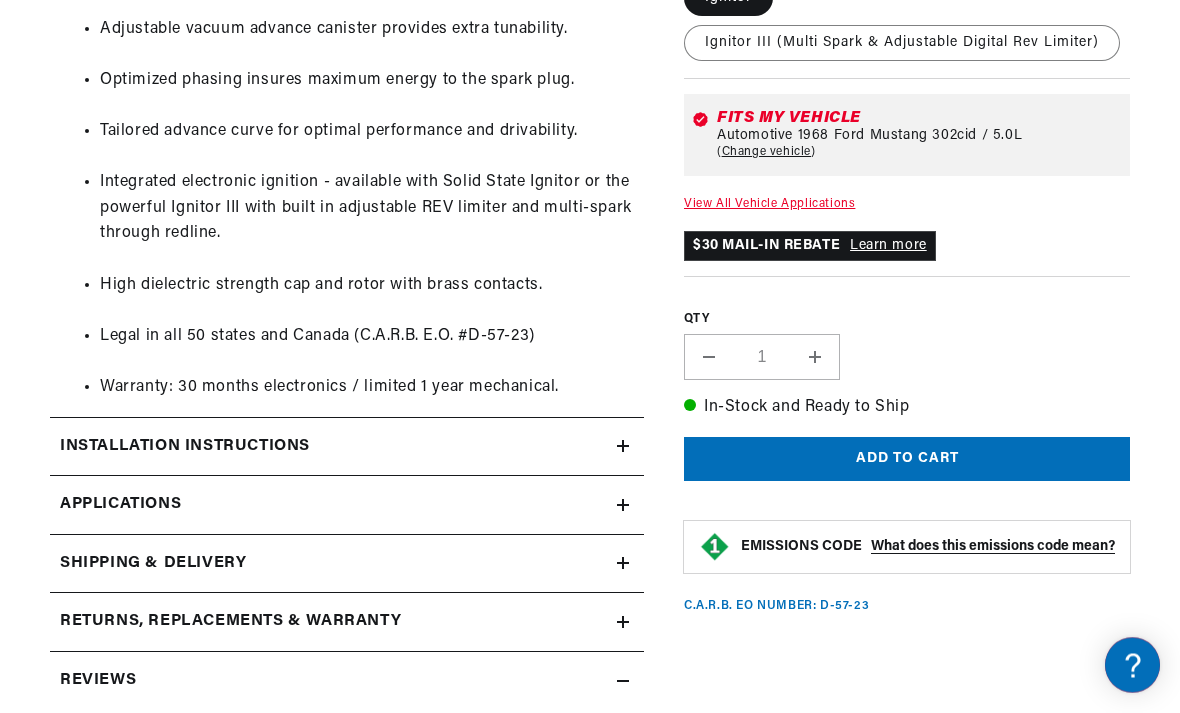 click on "Installation instructions" at bounding box center [154, -849] 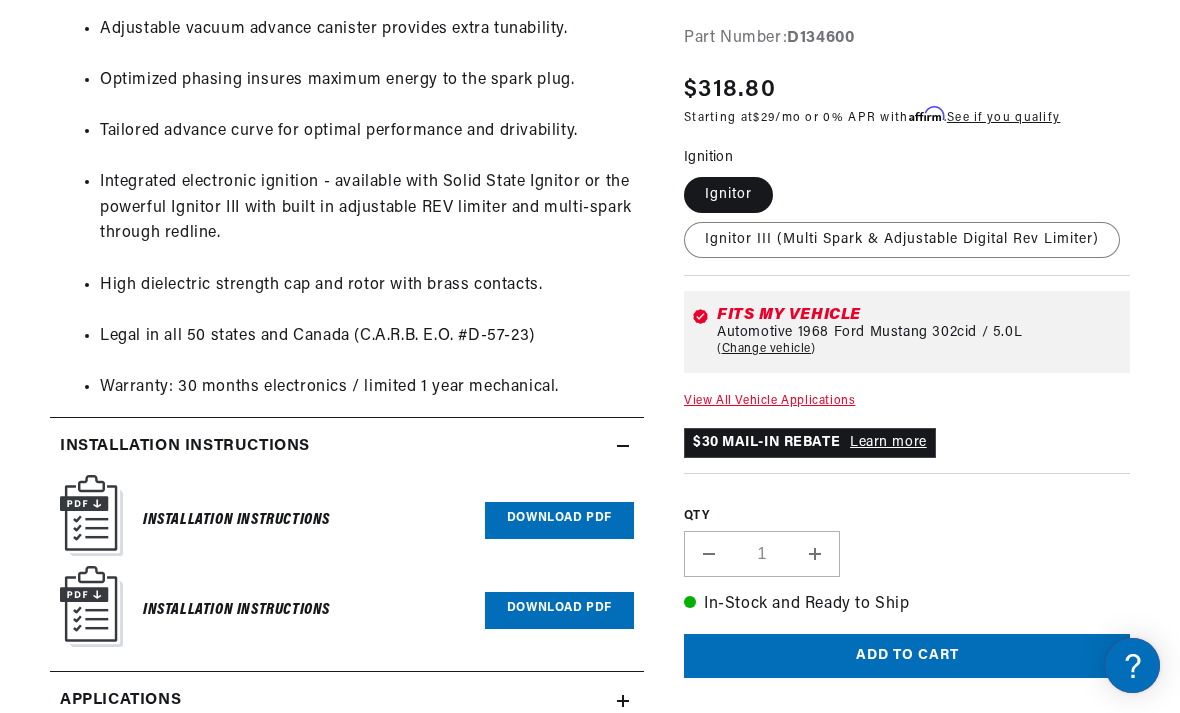 click on "Download PDF" at bounding box center [559, 520] 